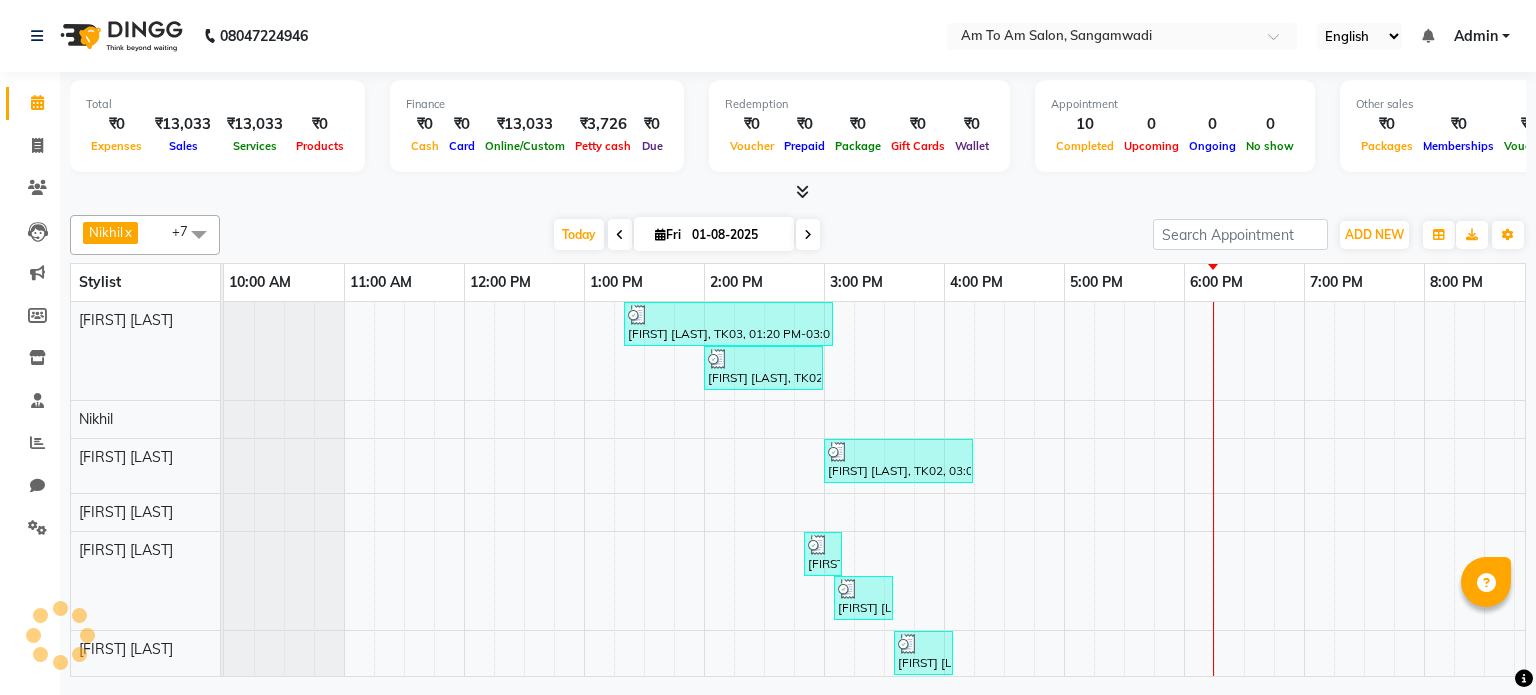 scroll, scrollTop: 0, scrollLeft: 0, axis: both 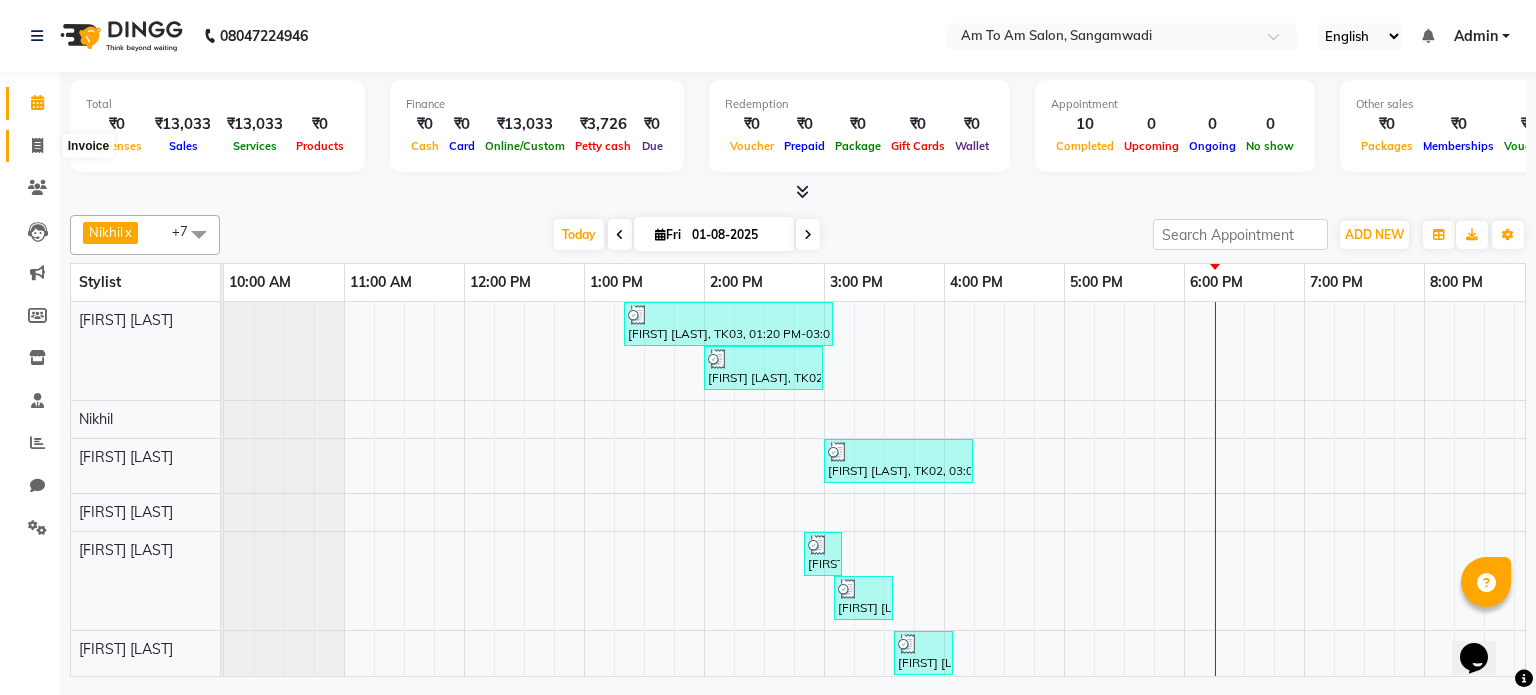 click 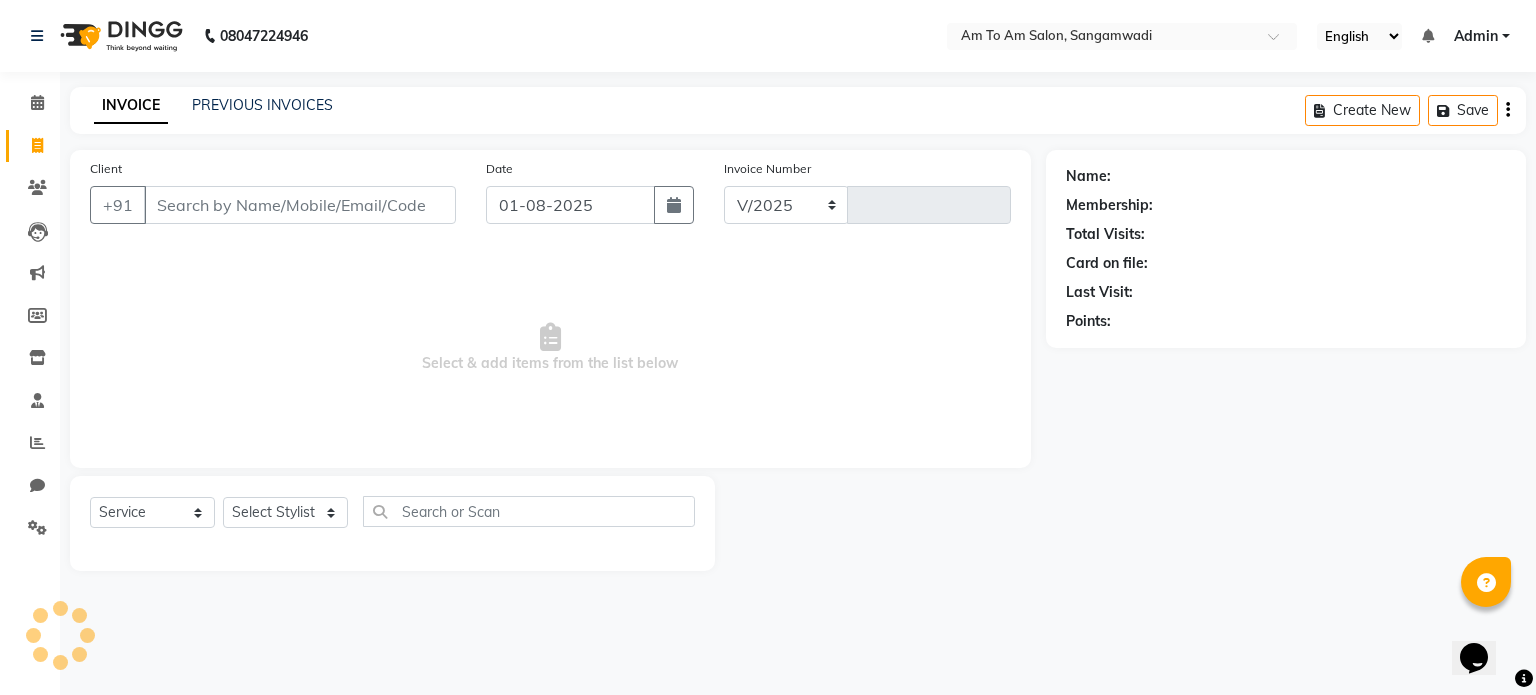 select on "6661" 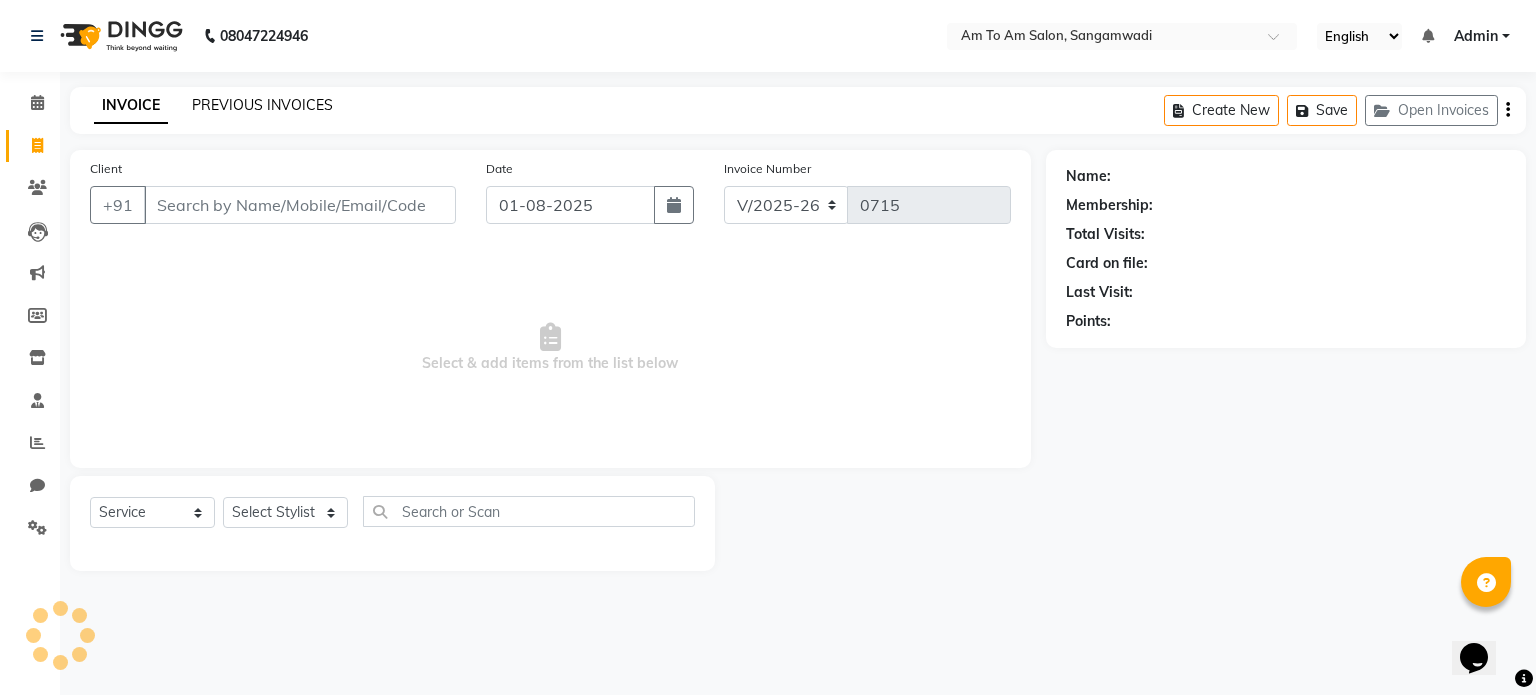 click on "PREVIOUS INVOICES" 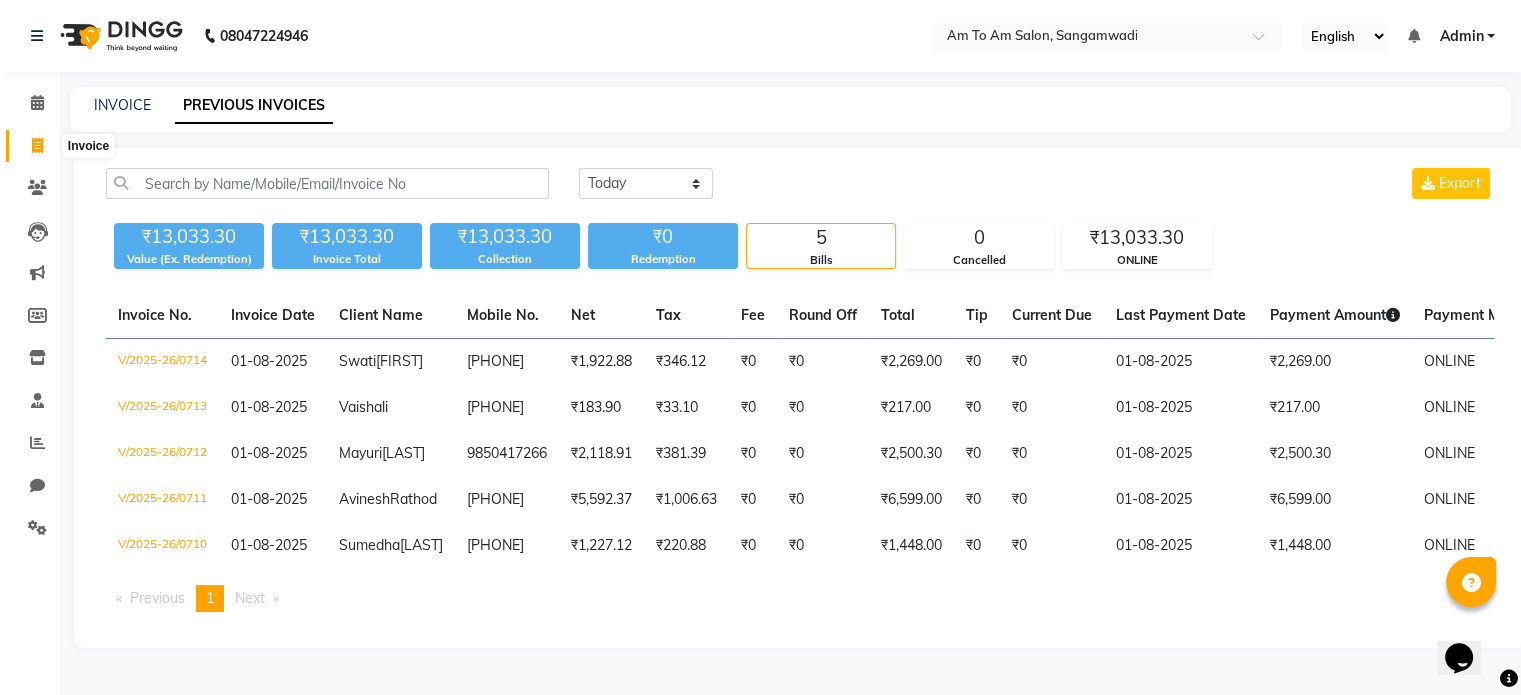 click 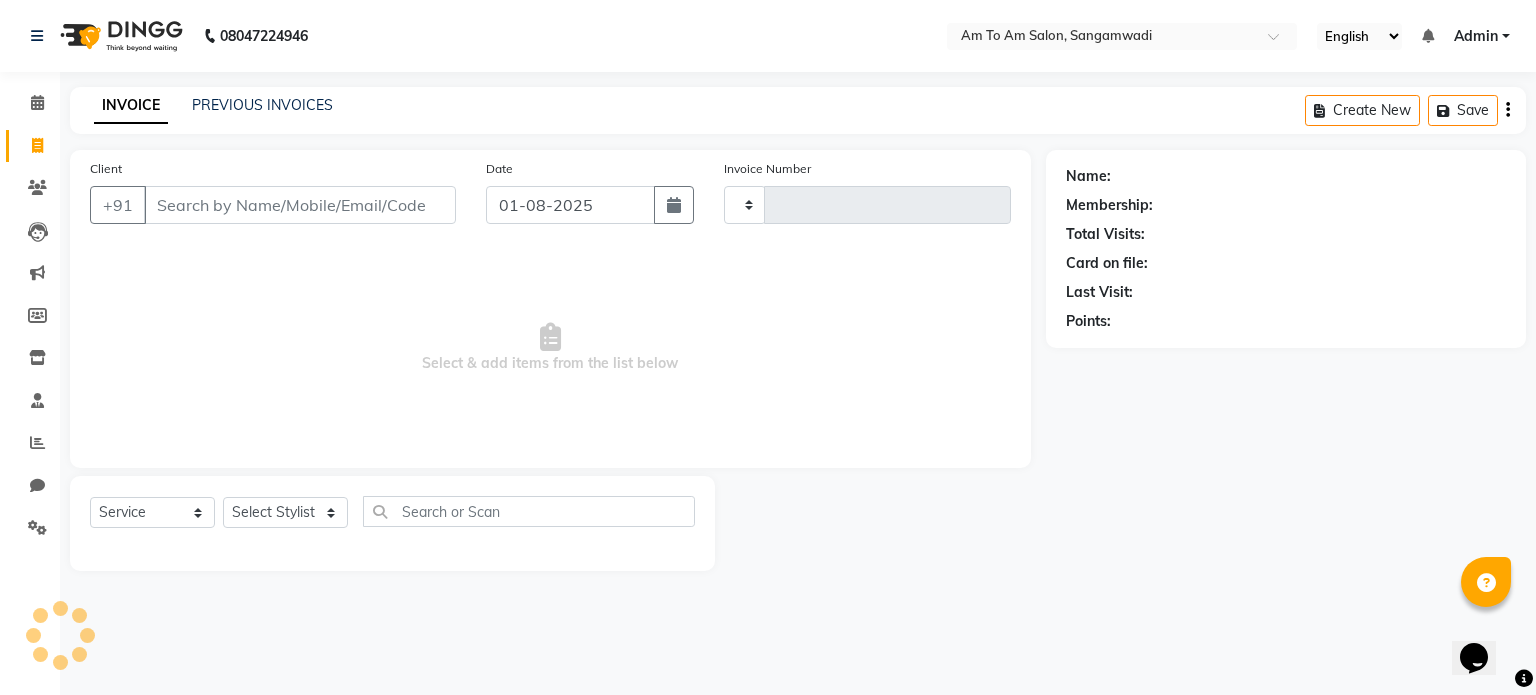 type on "0715" 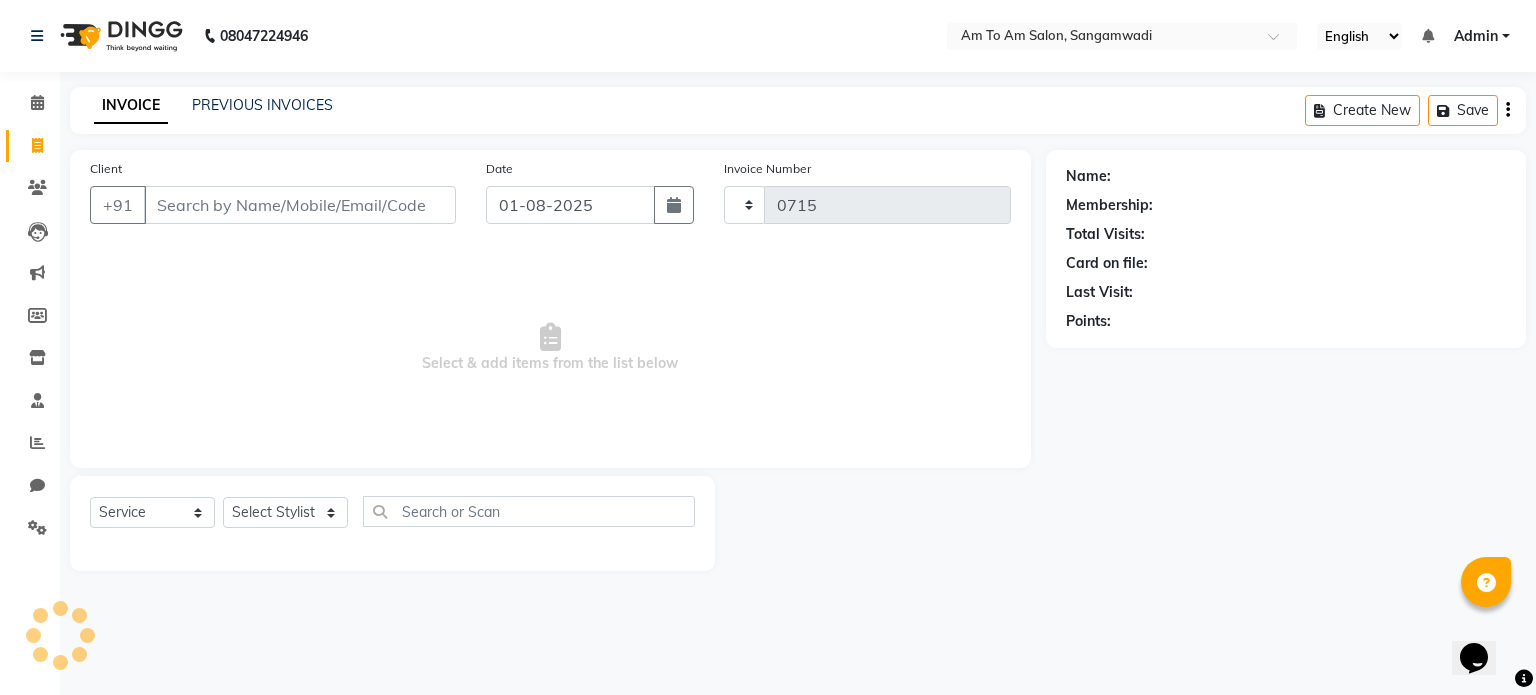 select on "6661" 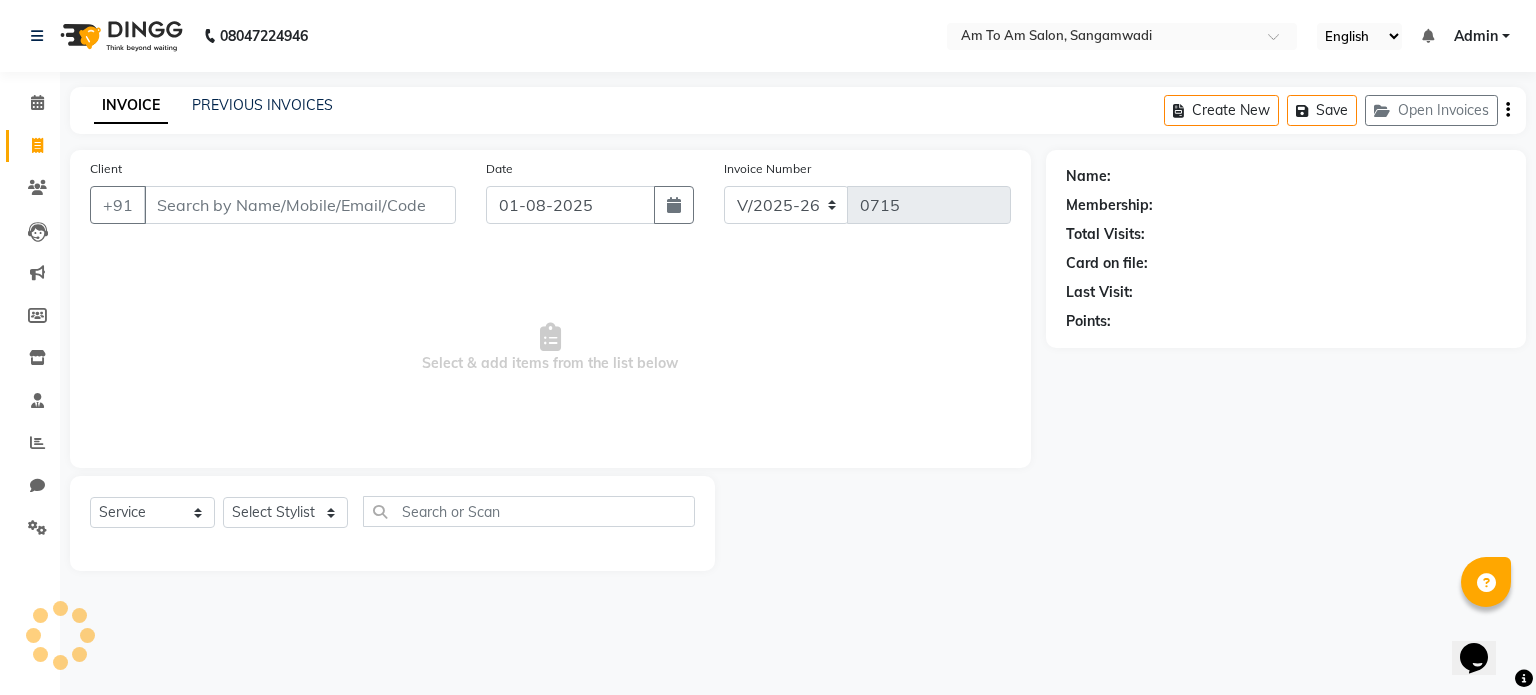 click on "Client" at bounding box center (300, 205) 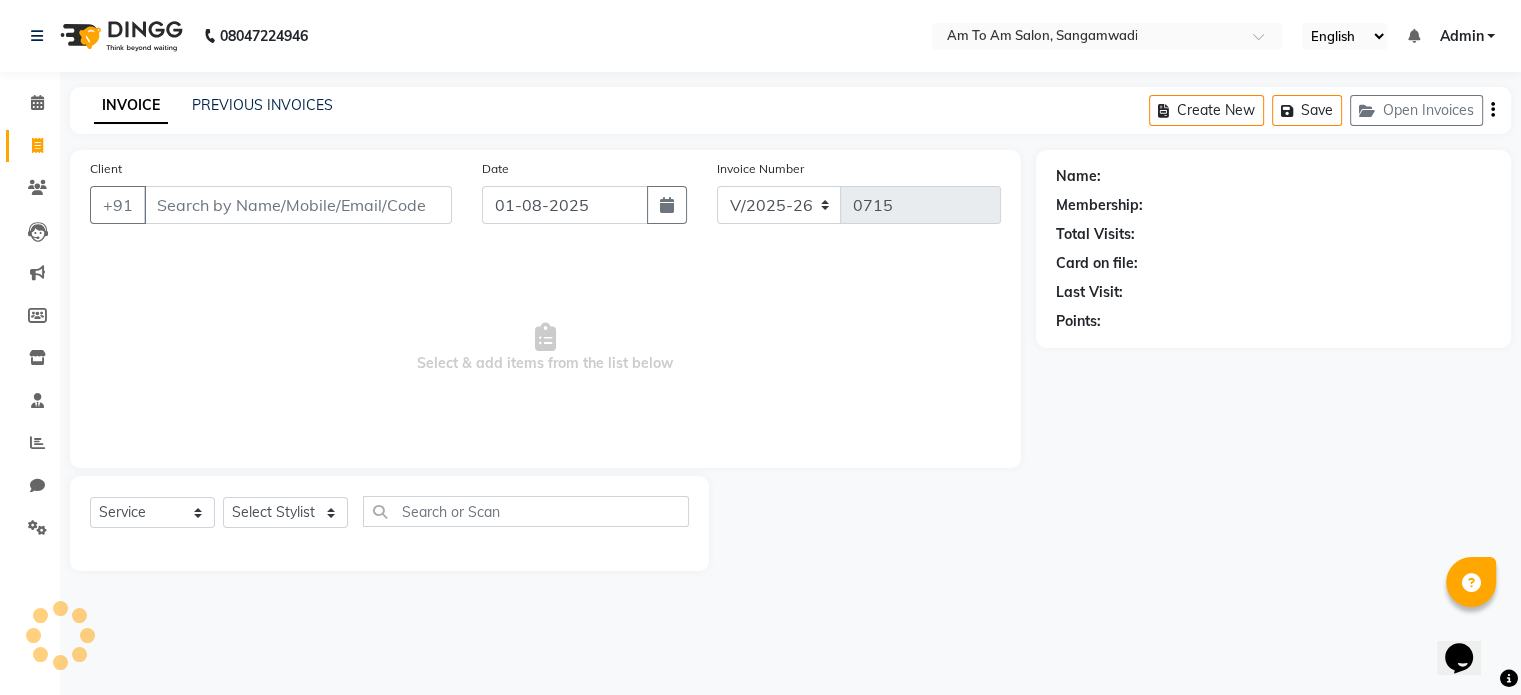 select on "51659" 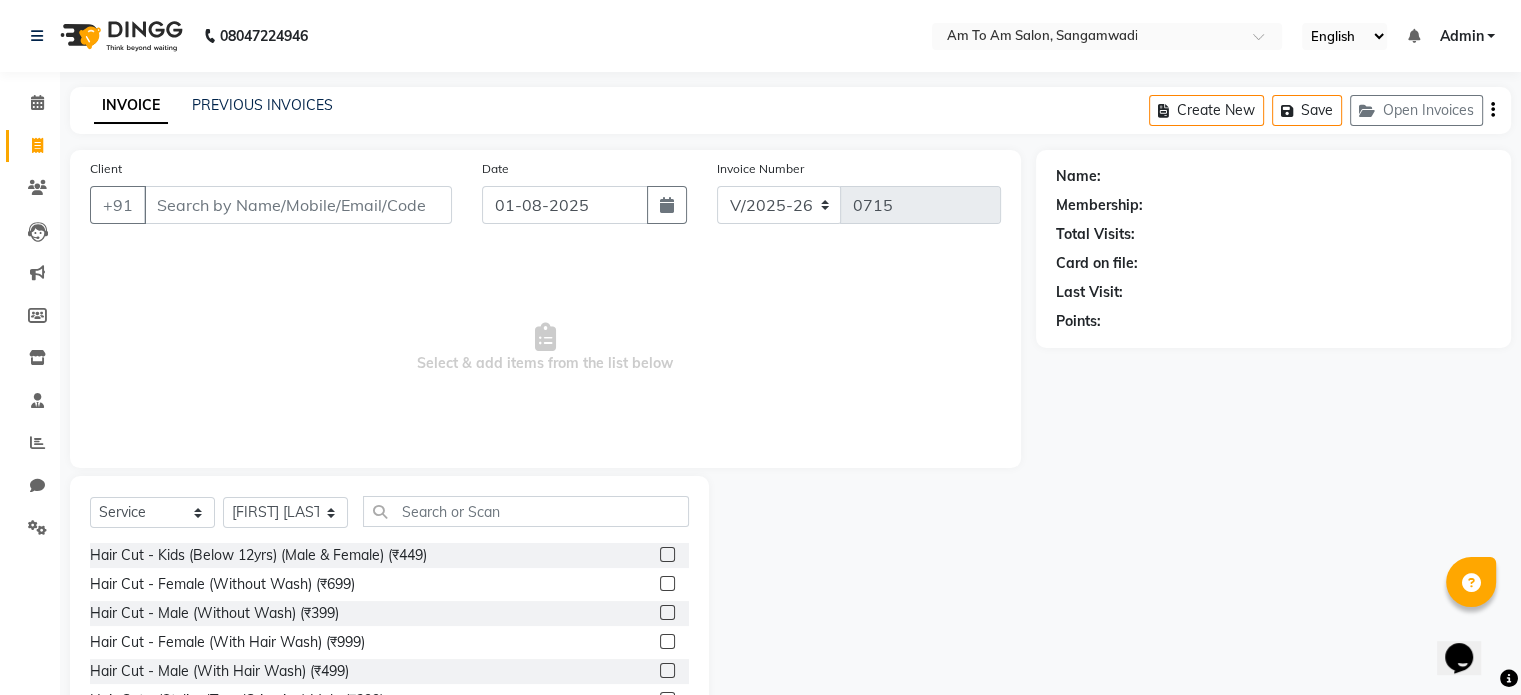 click on "Client" at bounding box center [298, 205] 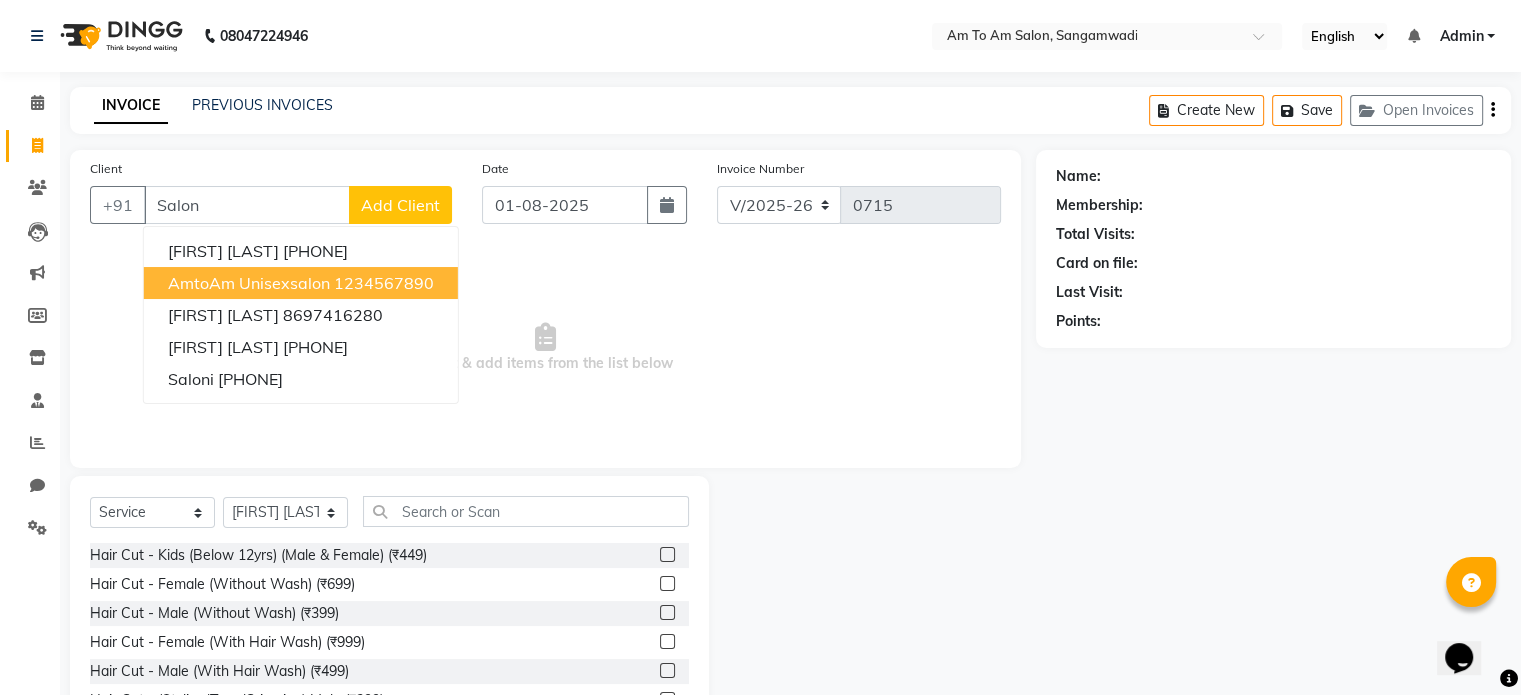 click on "AmtoAm unisexsalon" at bounding box center (249, 283) 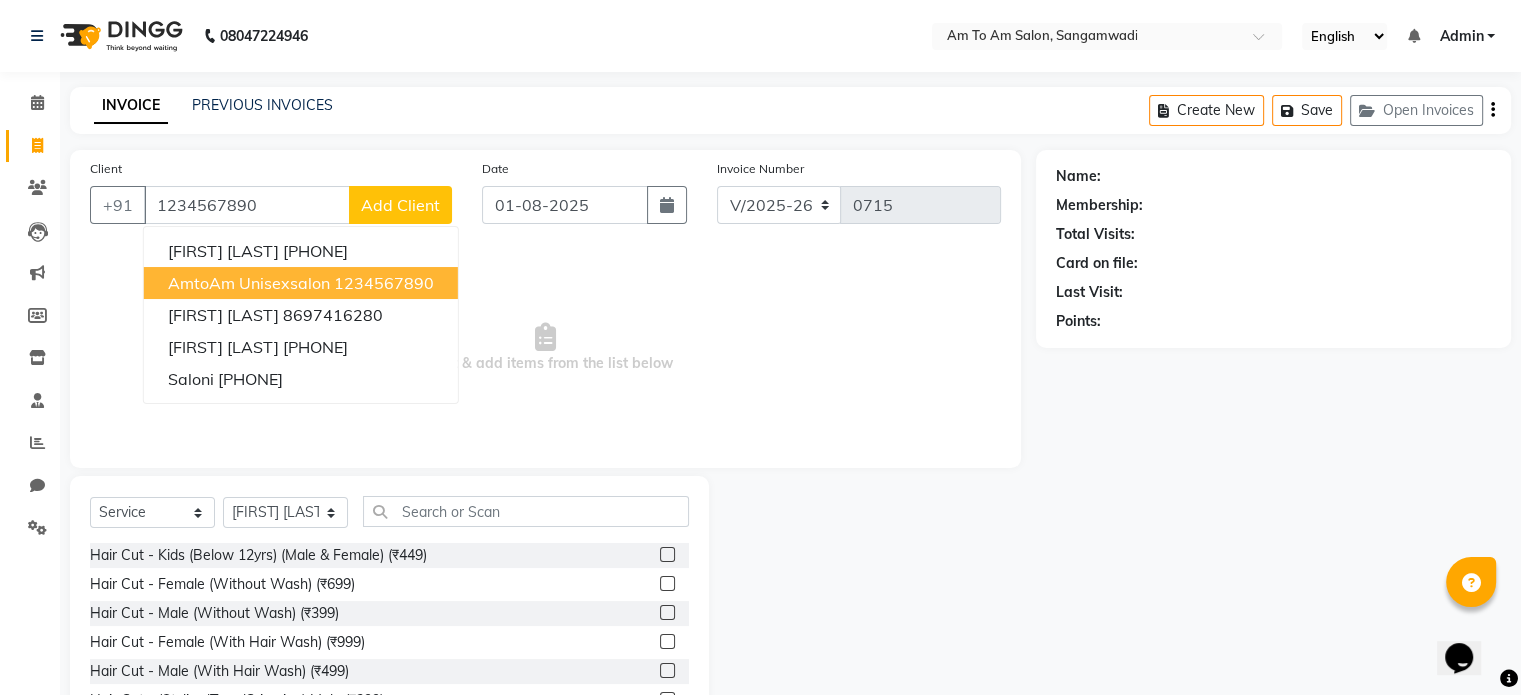 type on "1234567890" 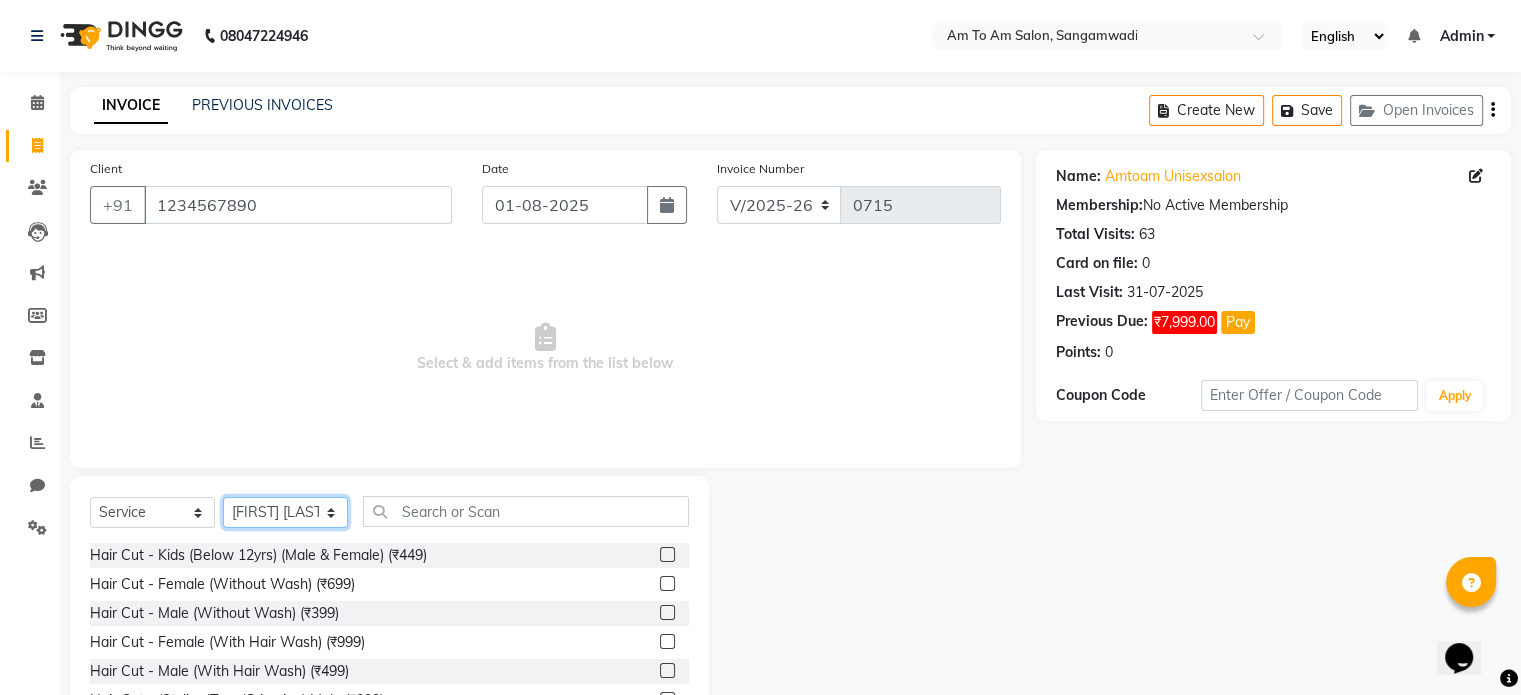 click on "Select Stylist [FIRST] [LAST] [FIRST] [LAST] [FIRST] [LAST] [FIRST] [LAST] [FIRST] [LAST] [FIRST] [LAST] [FIRST] [LAST] [FIRST] [LAST] [FIRST] [LAST]" 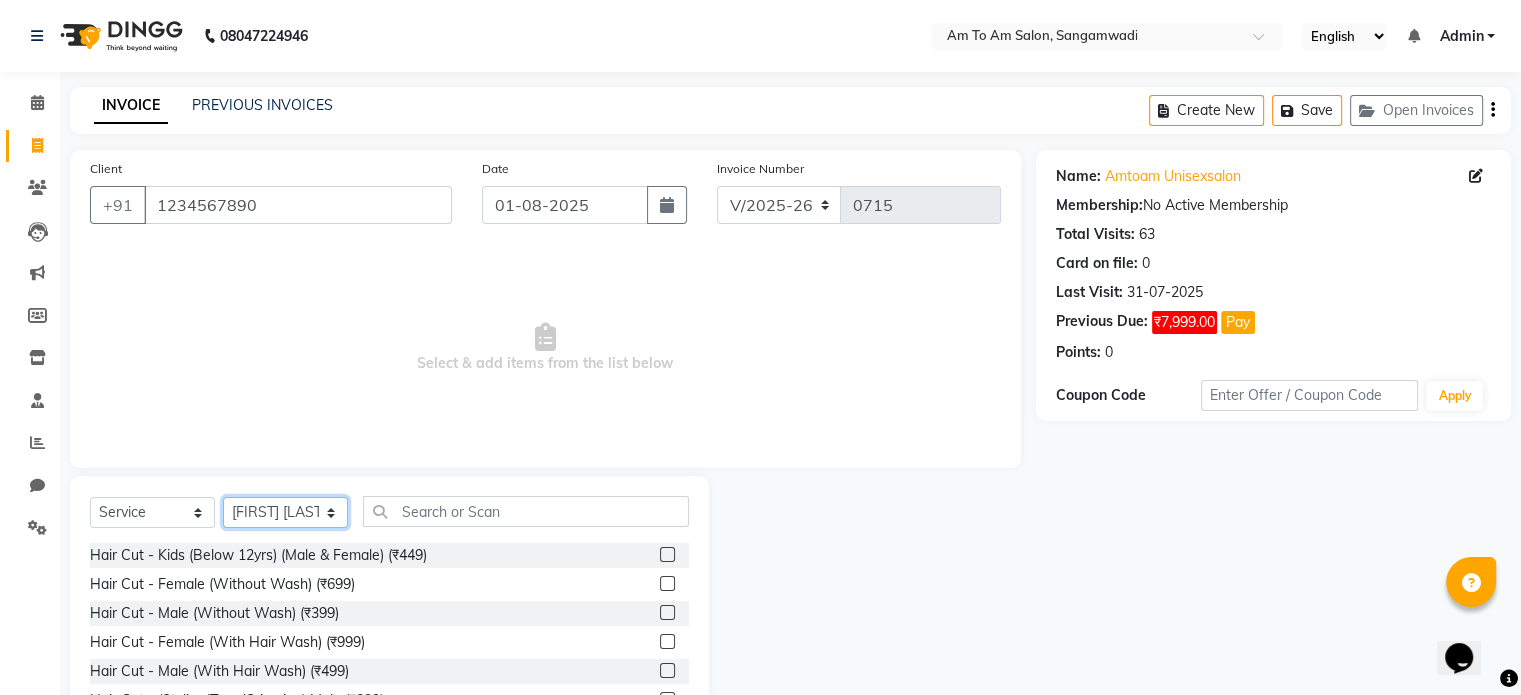 click on "Select Stylist [FIRST] [LAST] [FIRST] [LAST] [FIRST] [LAST] [FIRST] [LAST] [FIRST] [LAST] [FIRST] [LAST] [FIRST] [LAST] [FIRST] [LAST] [FIRST] [LAST]" 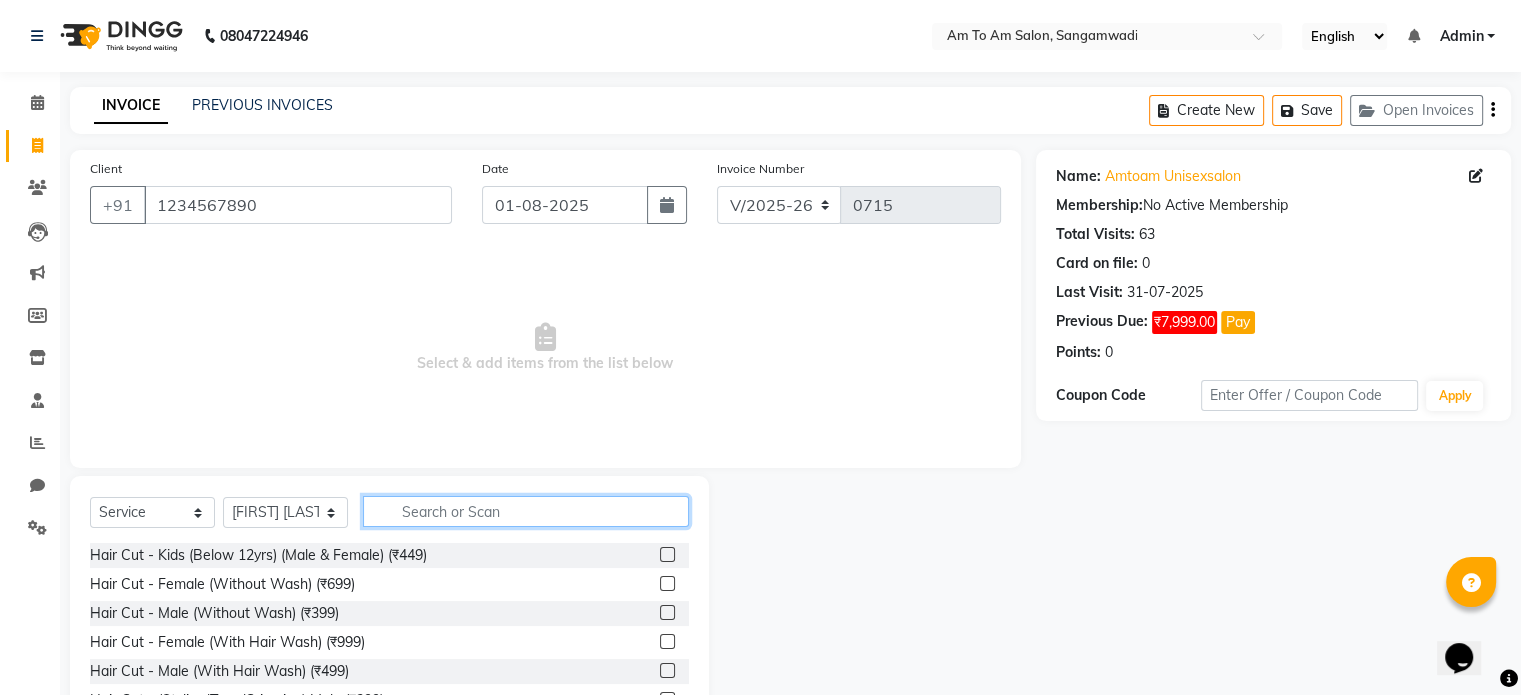 click 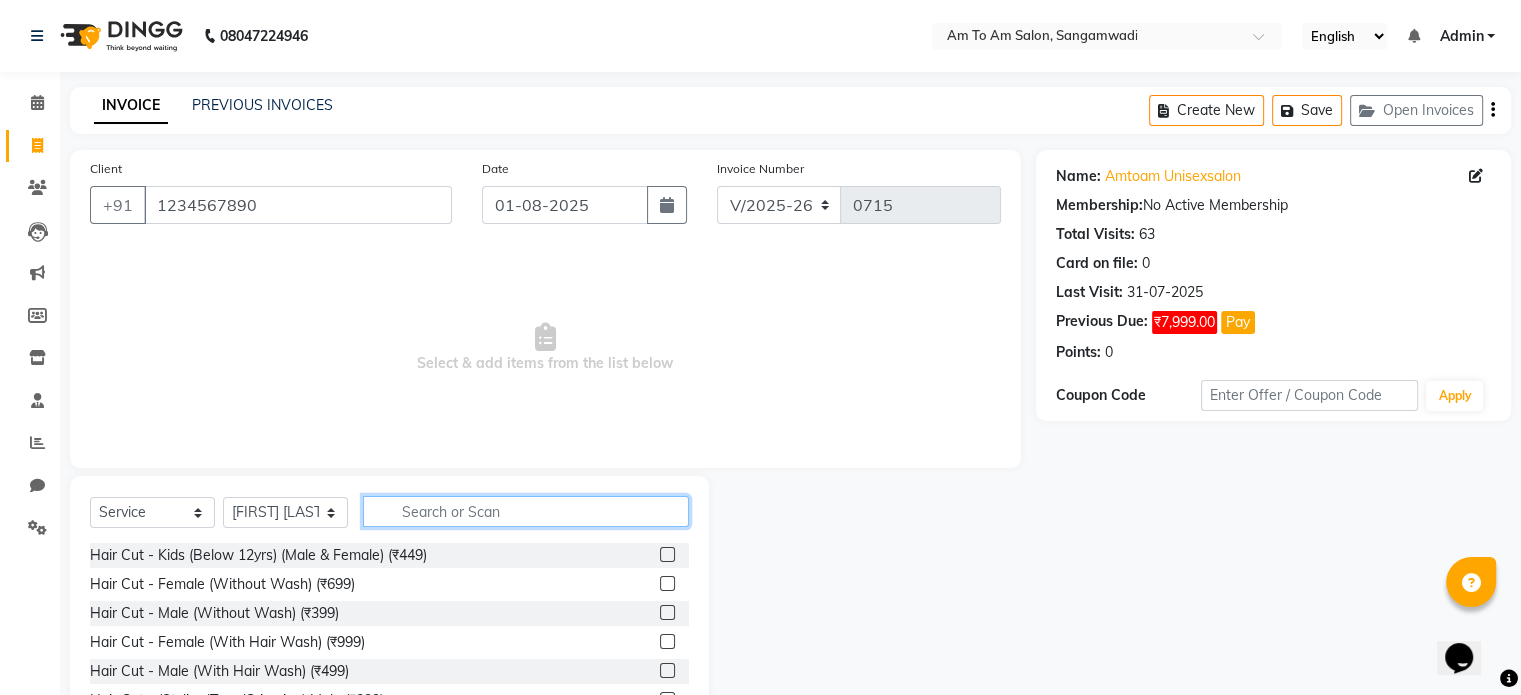 click 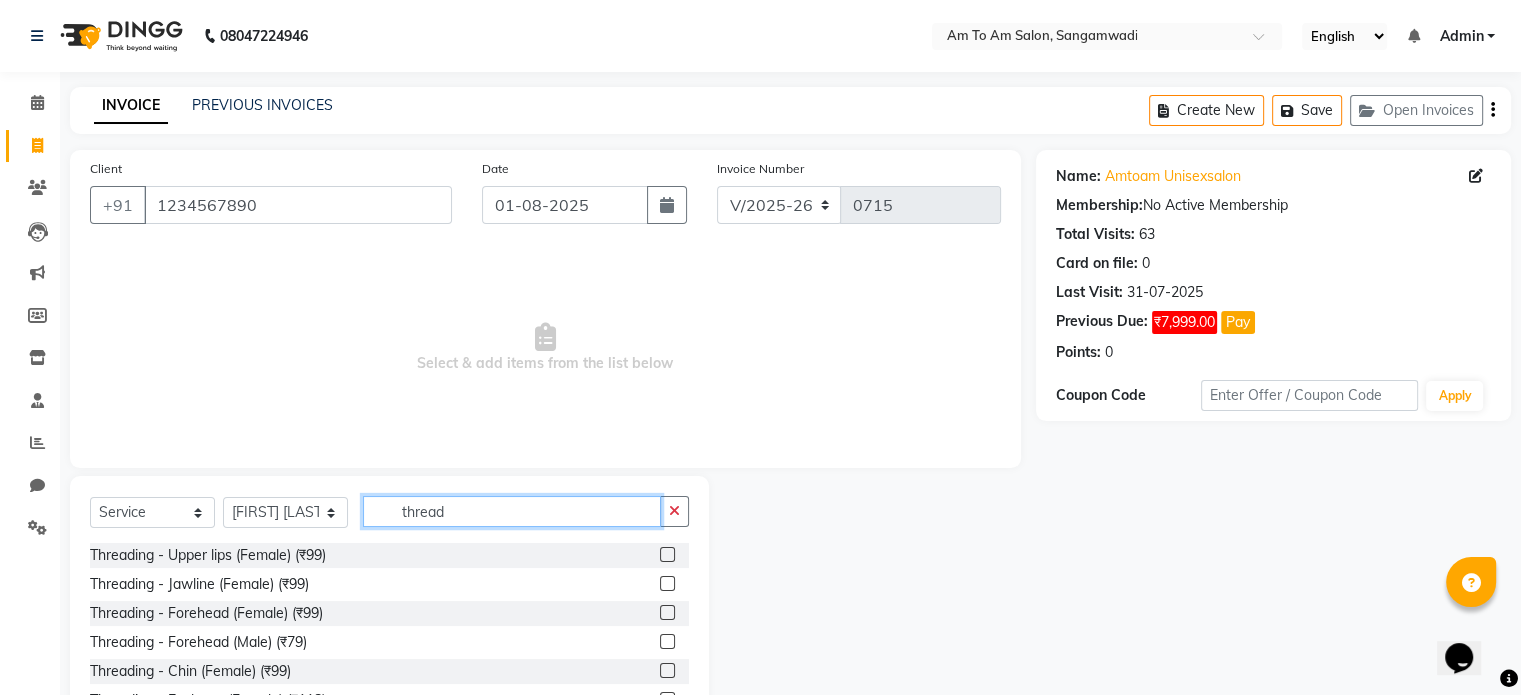 type on "thread" 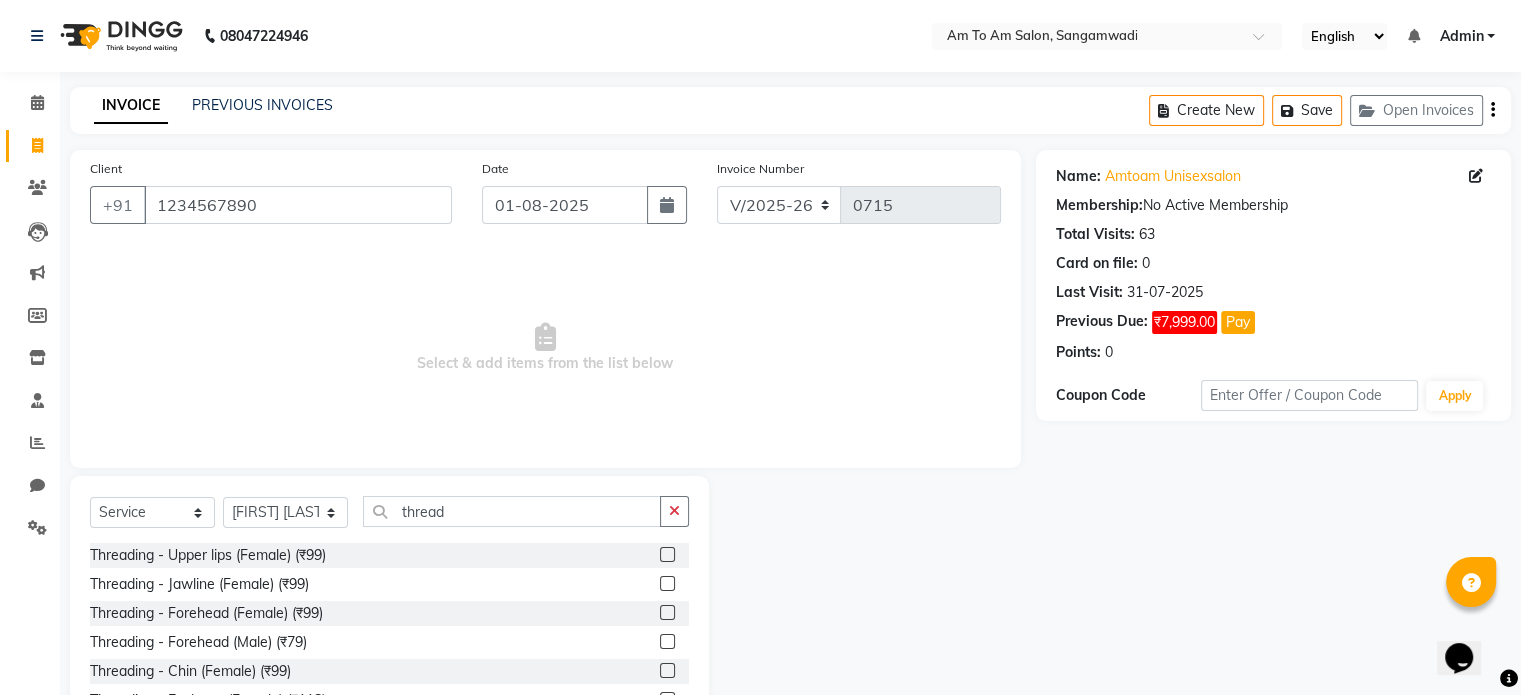 click 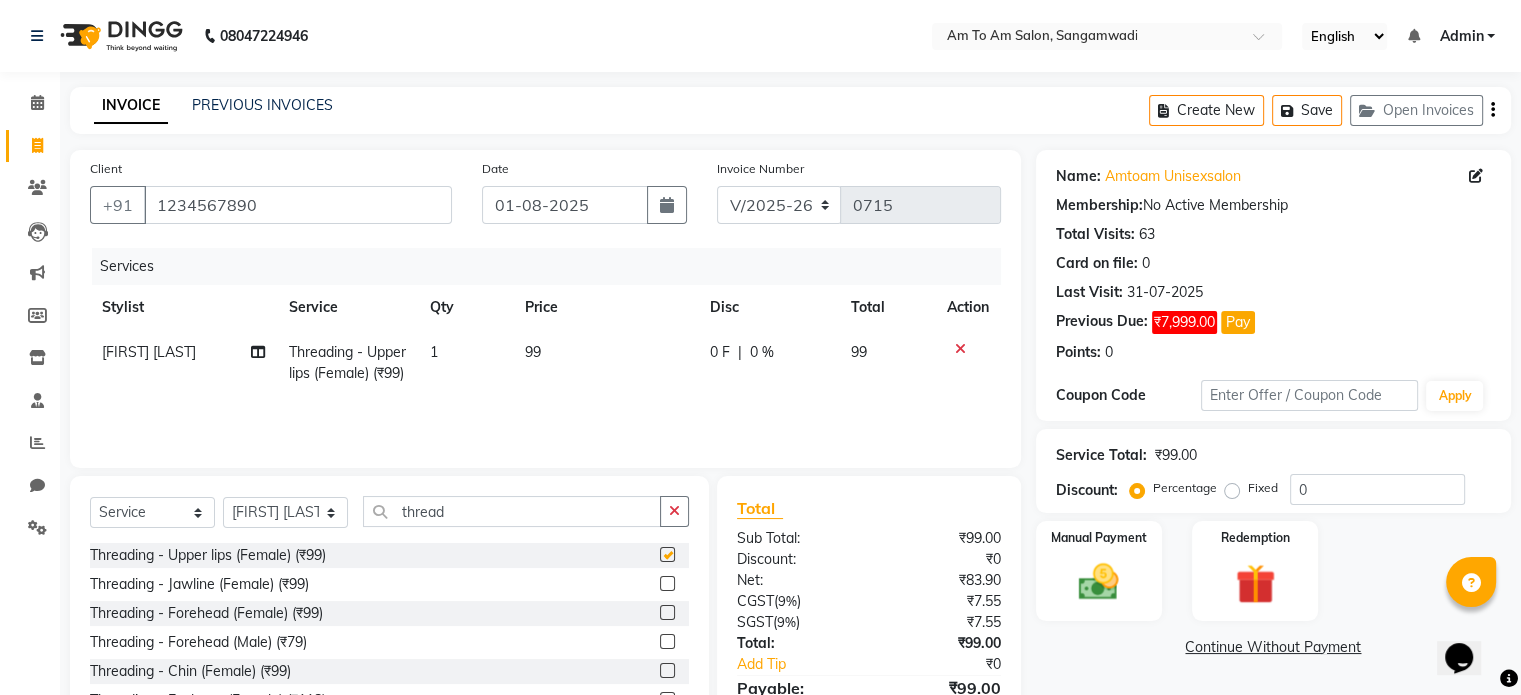 checkbox on "false" 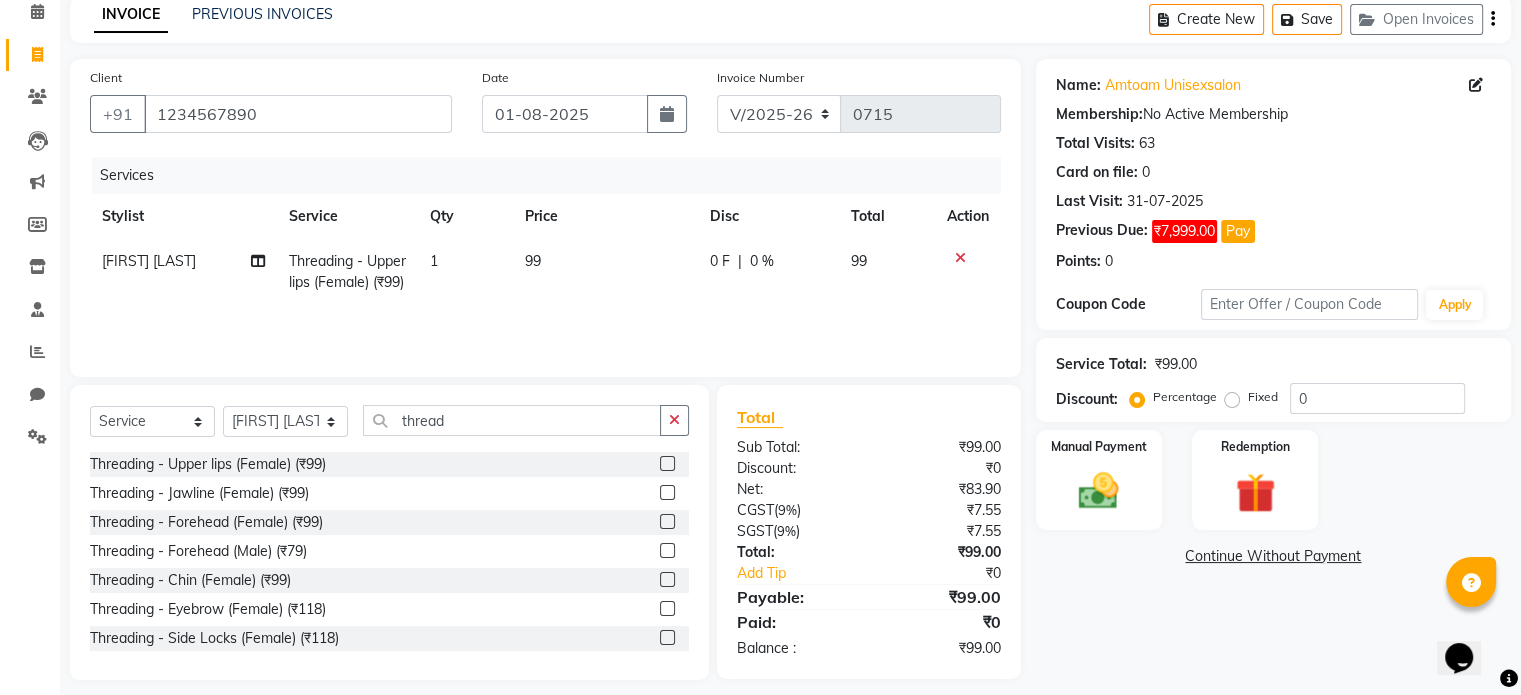 scroll, scrollTop: 107, scrollLeft: 0, axis: vertical 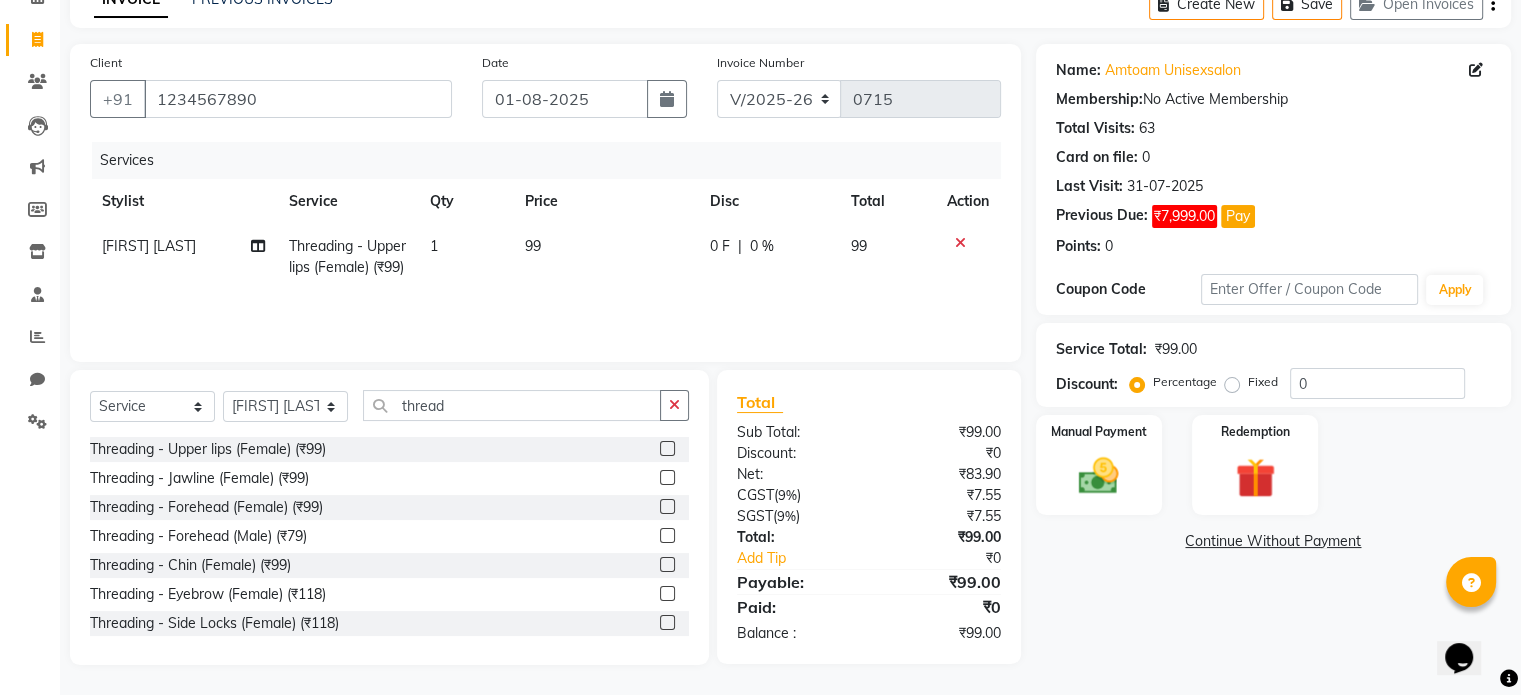 click 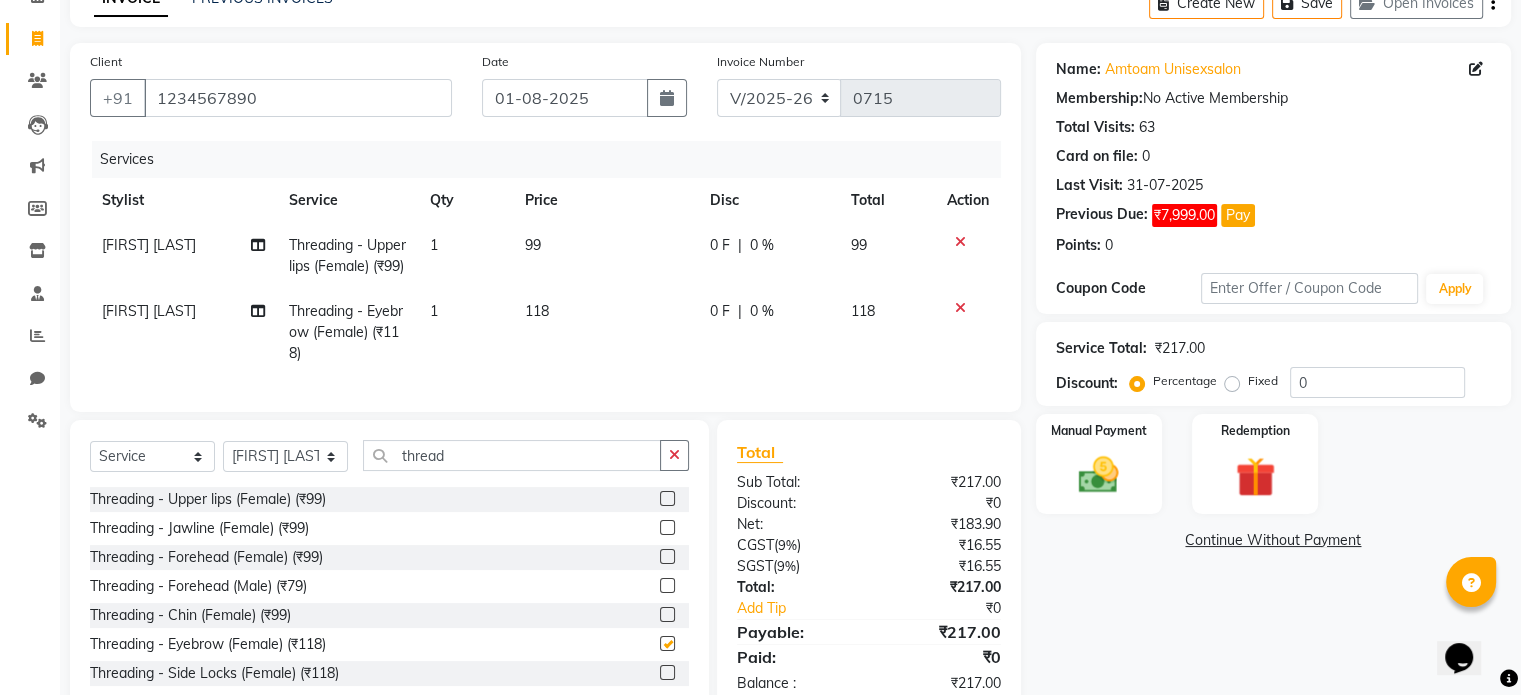 checkbox on "false" 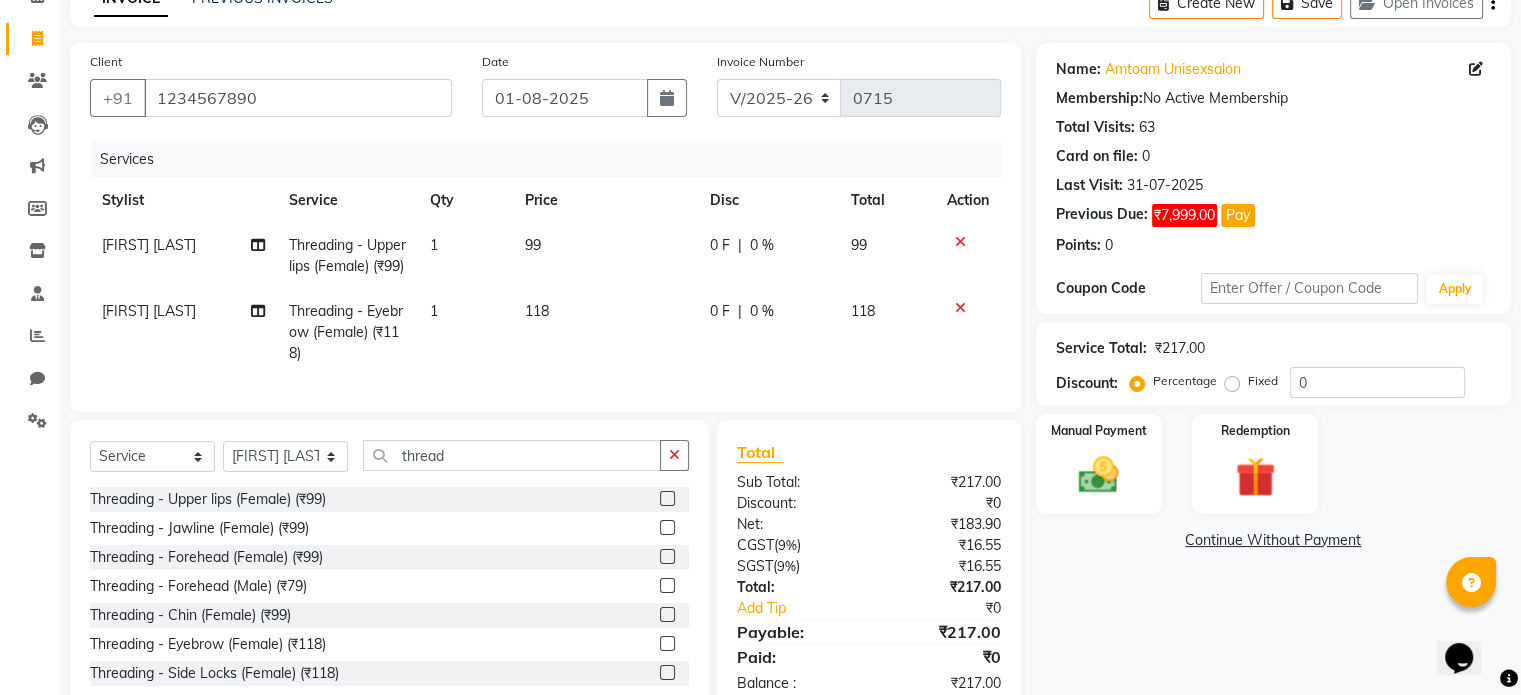 click on "99" 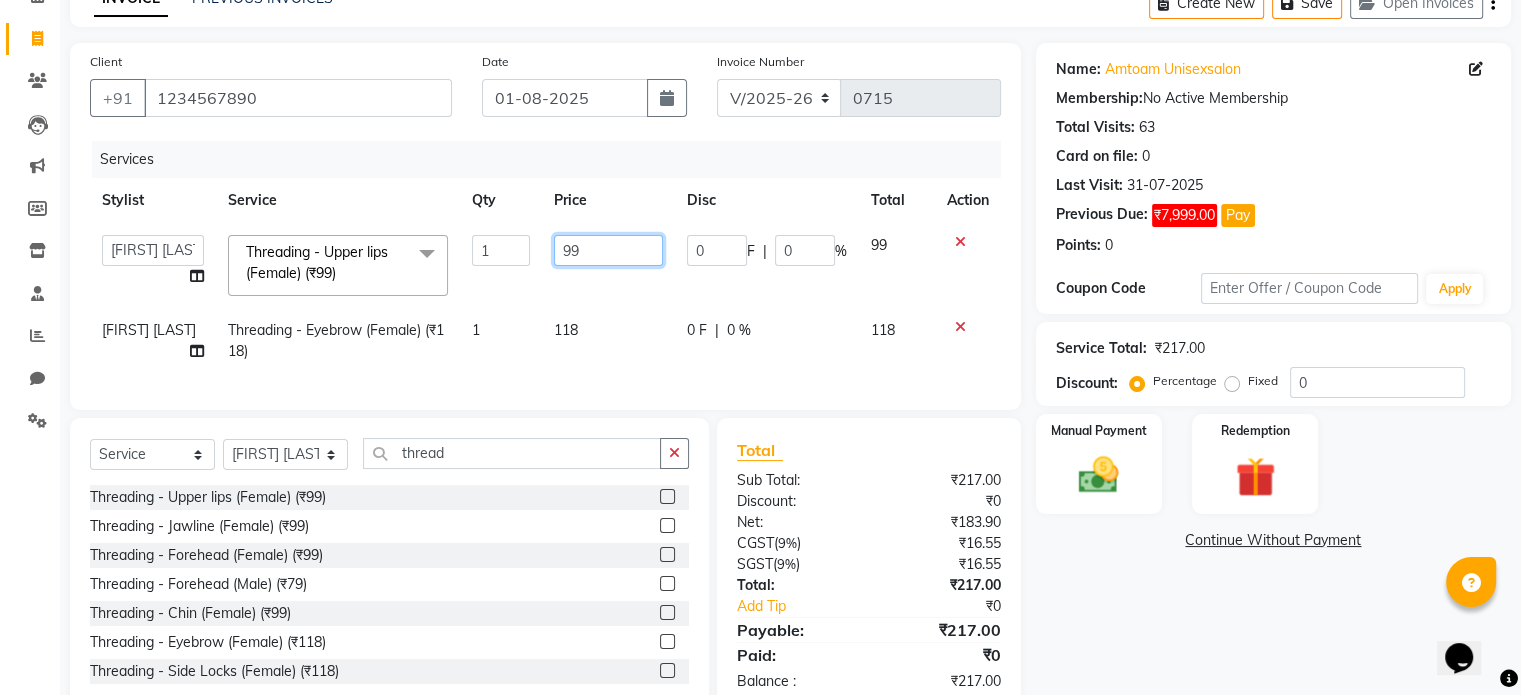 click on "99" 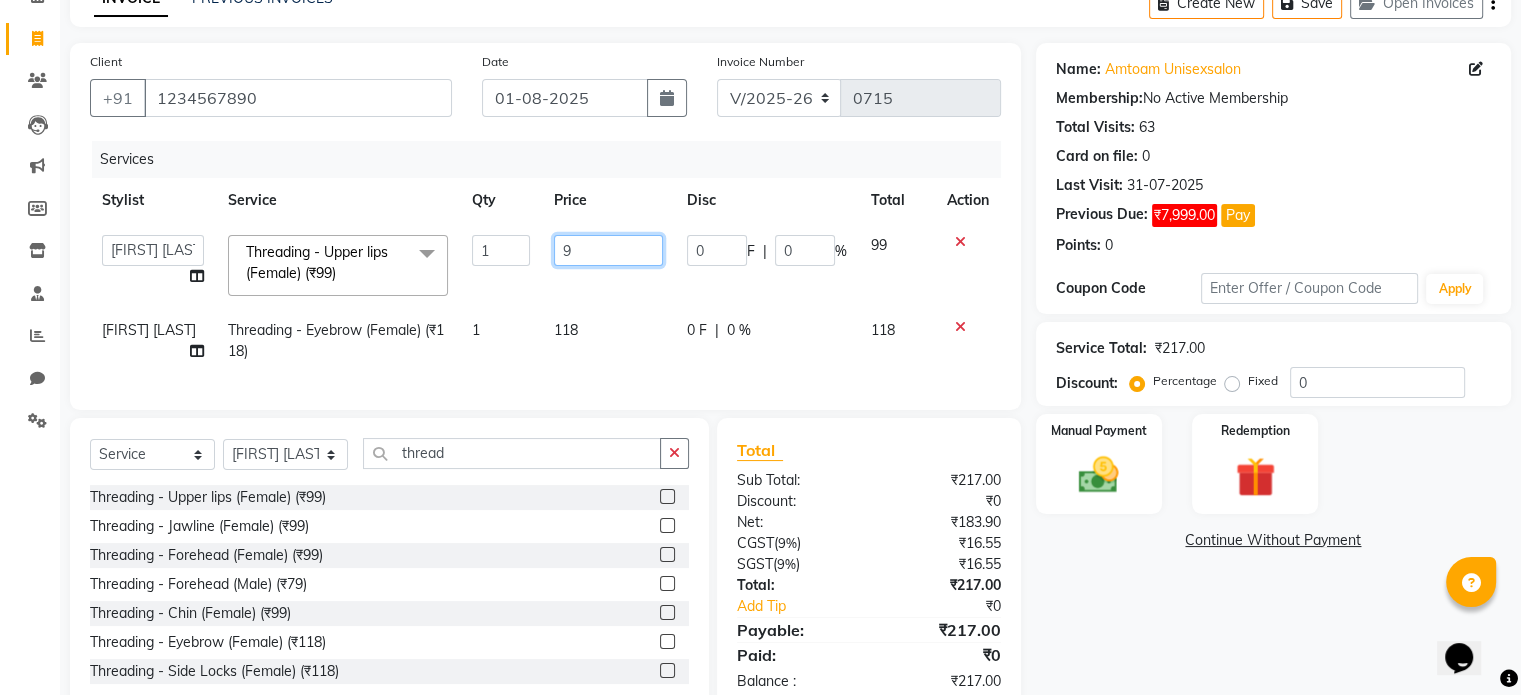 type on "95" 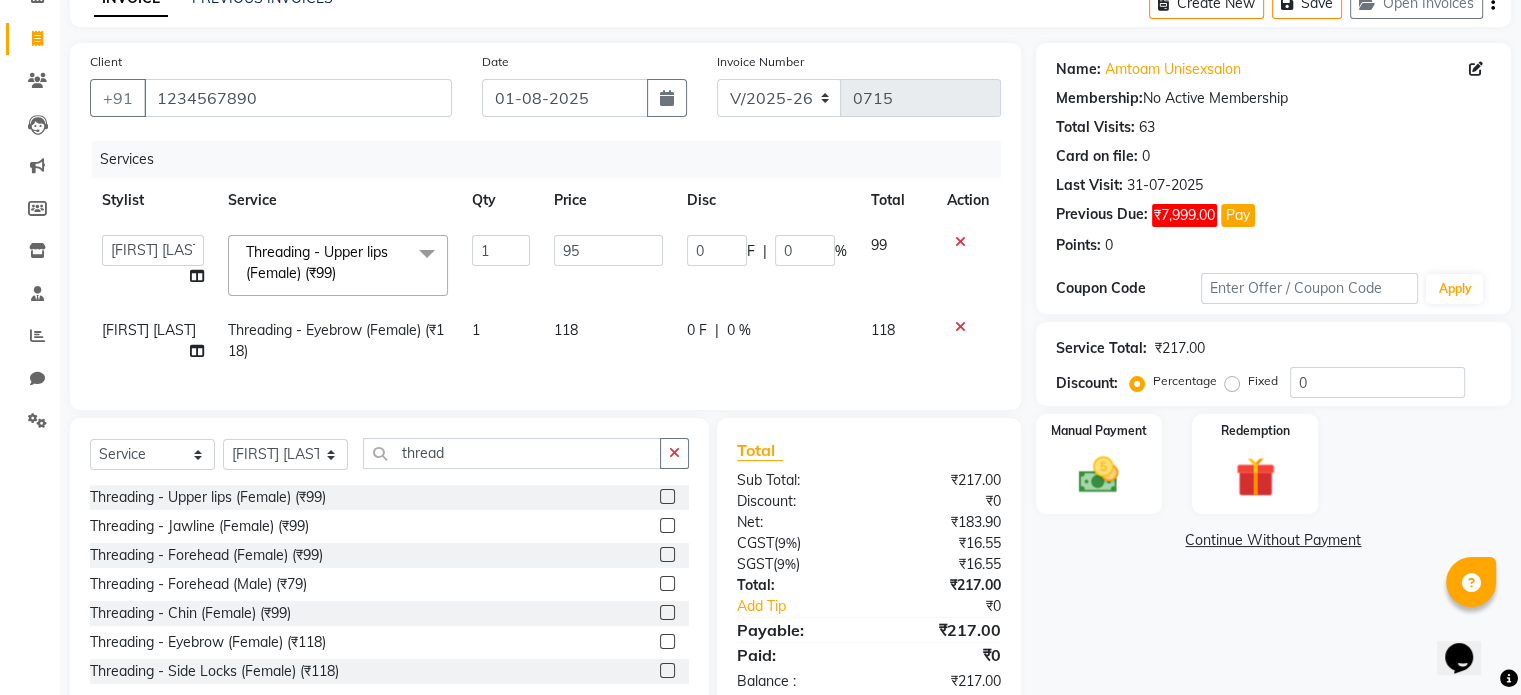 click on "Name: Amtoam Unisexsalon Membership: No Active Membership Total Visits: 63 Card on file: 0 Last Visit: 31-07-2025 Previous Due: ₹7,999.00 Pay Points: 0 Coupon Code Apply Service Total: ₹217.00 Discount: Percentage Fixed 0 Manual Payment Redemption Continue Without Payment" 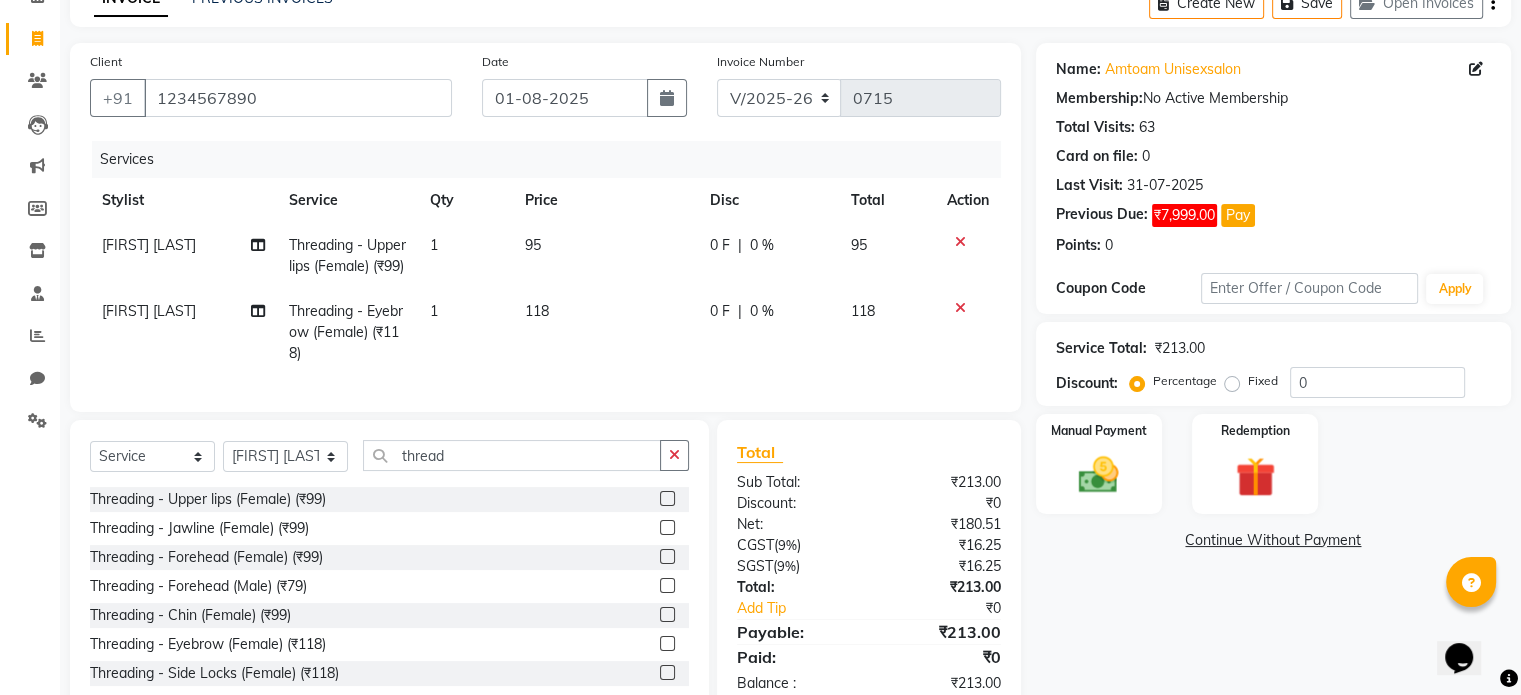 click on "95" 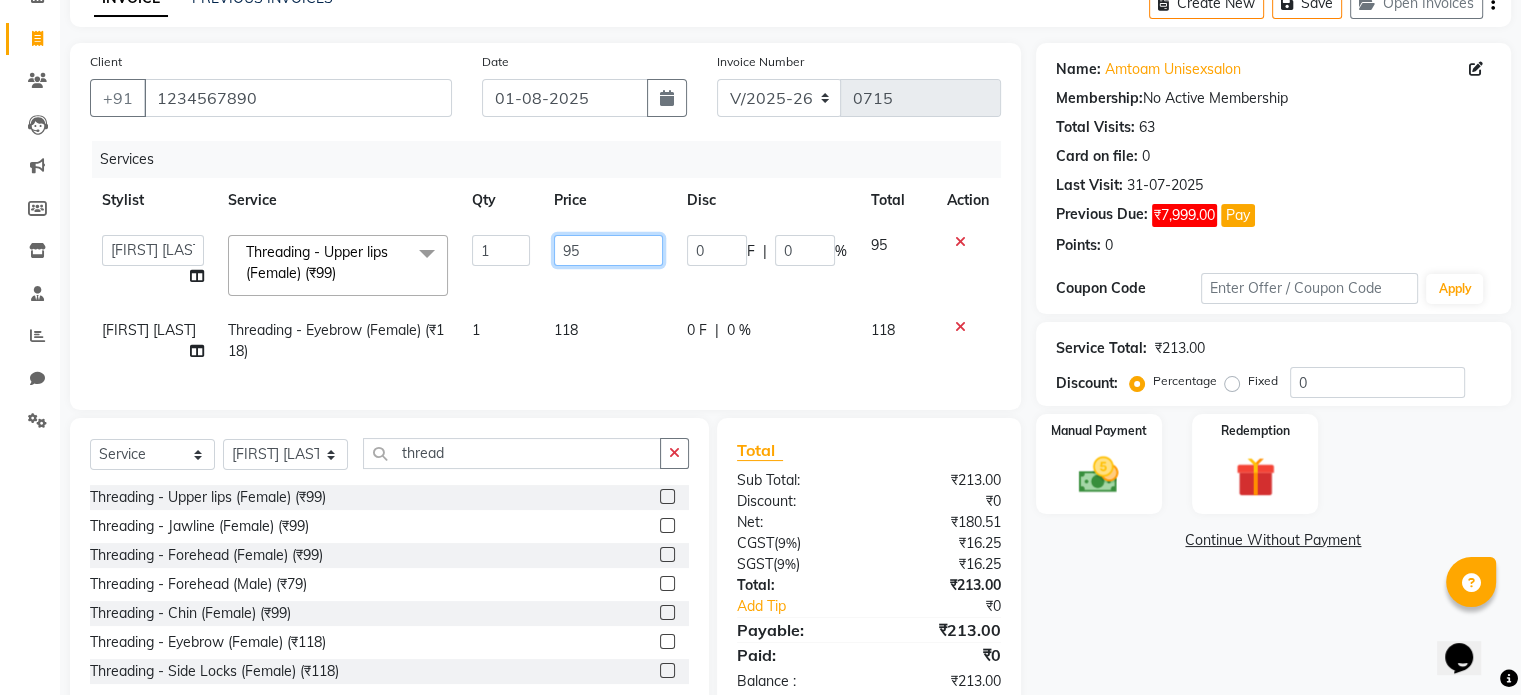 click on "95" 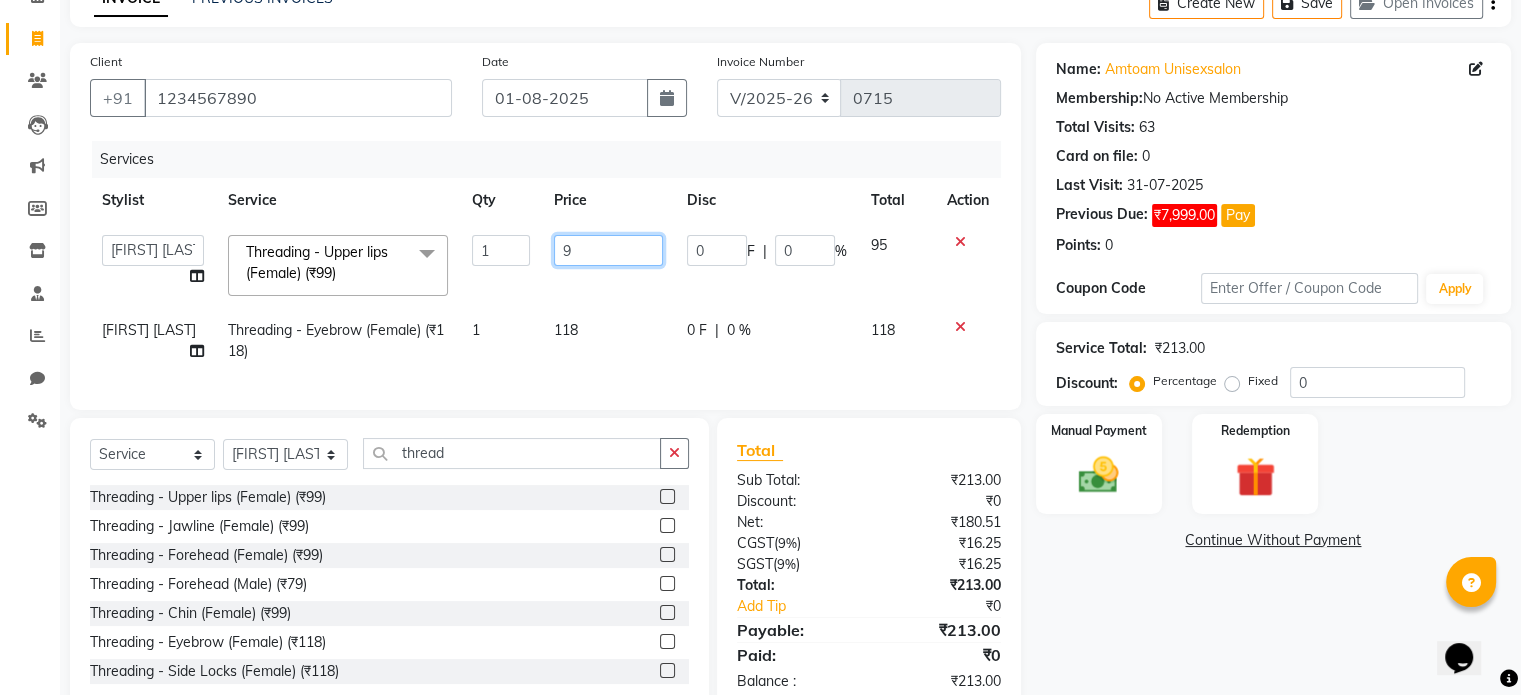 type on "97" 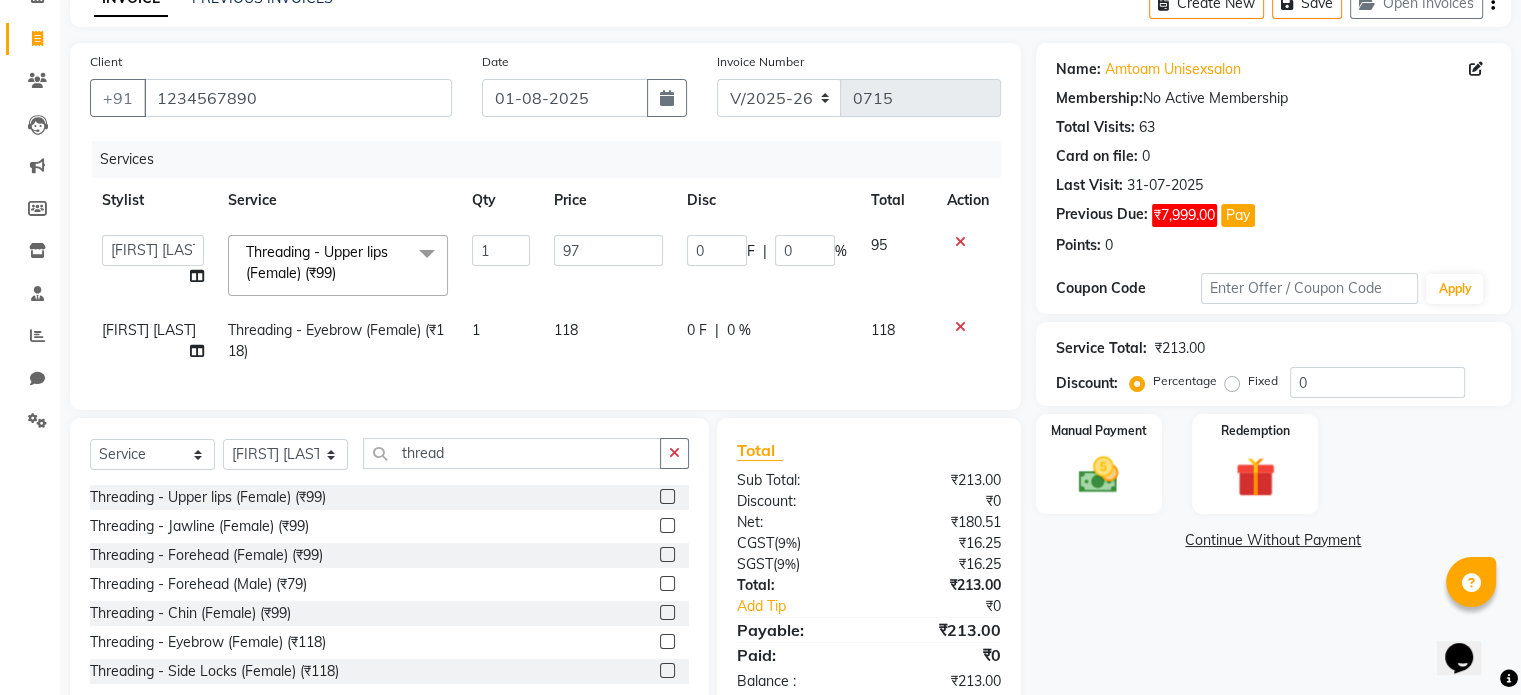 click on "Name: Amtoam Unisexsalon Membership: No Active Membership Total Visits: 63 Card on file: 0 Last Visit: 31-07-2025 Previous Due: ₹7,999.00 Pay Points: 0 Coupon Code Apply Service Total: ₹213.00 Discount: Percentage Fixed 0 Manual Payment Redemption Continue Without Payment" 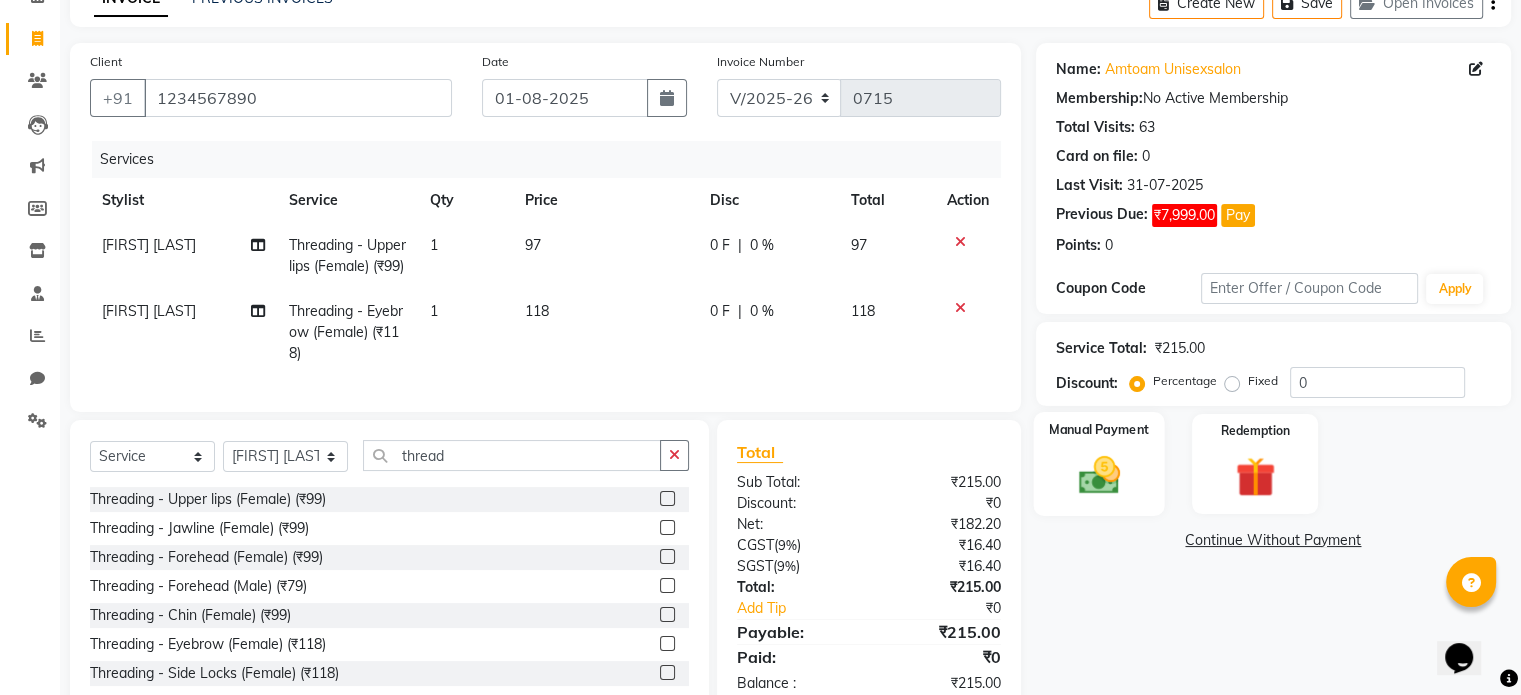 click 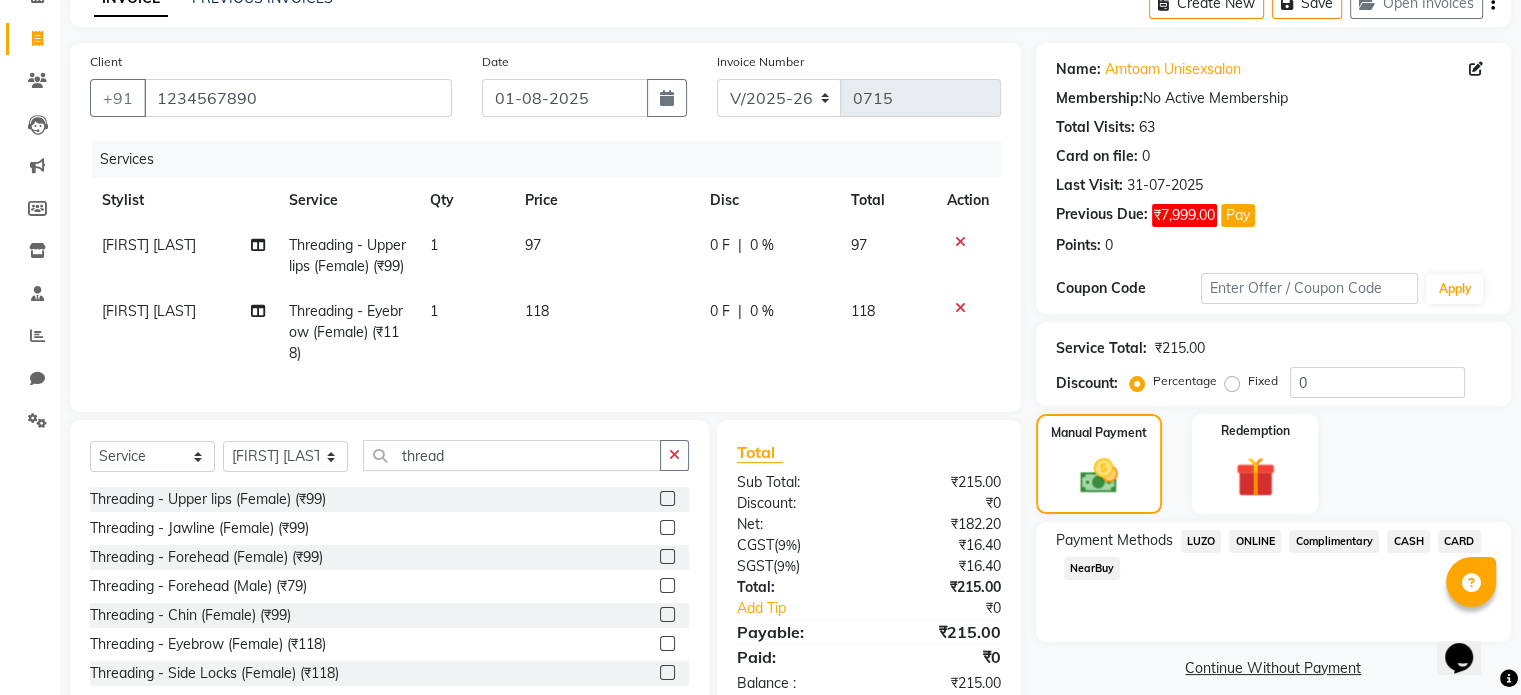 click on "ONLINE" 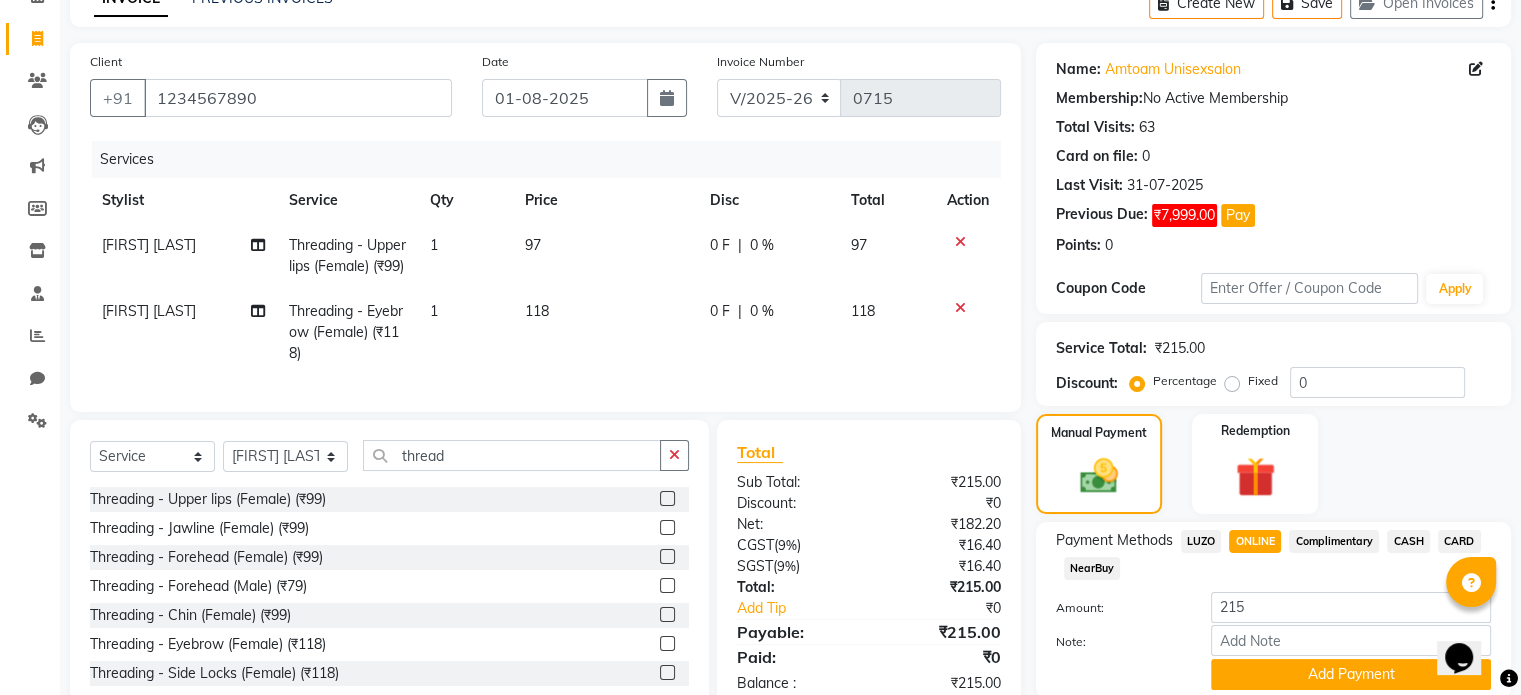 scroll, scrollTop: 193, scrollLeft: 0, axis: vertical 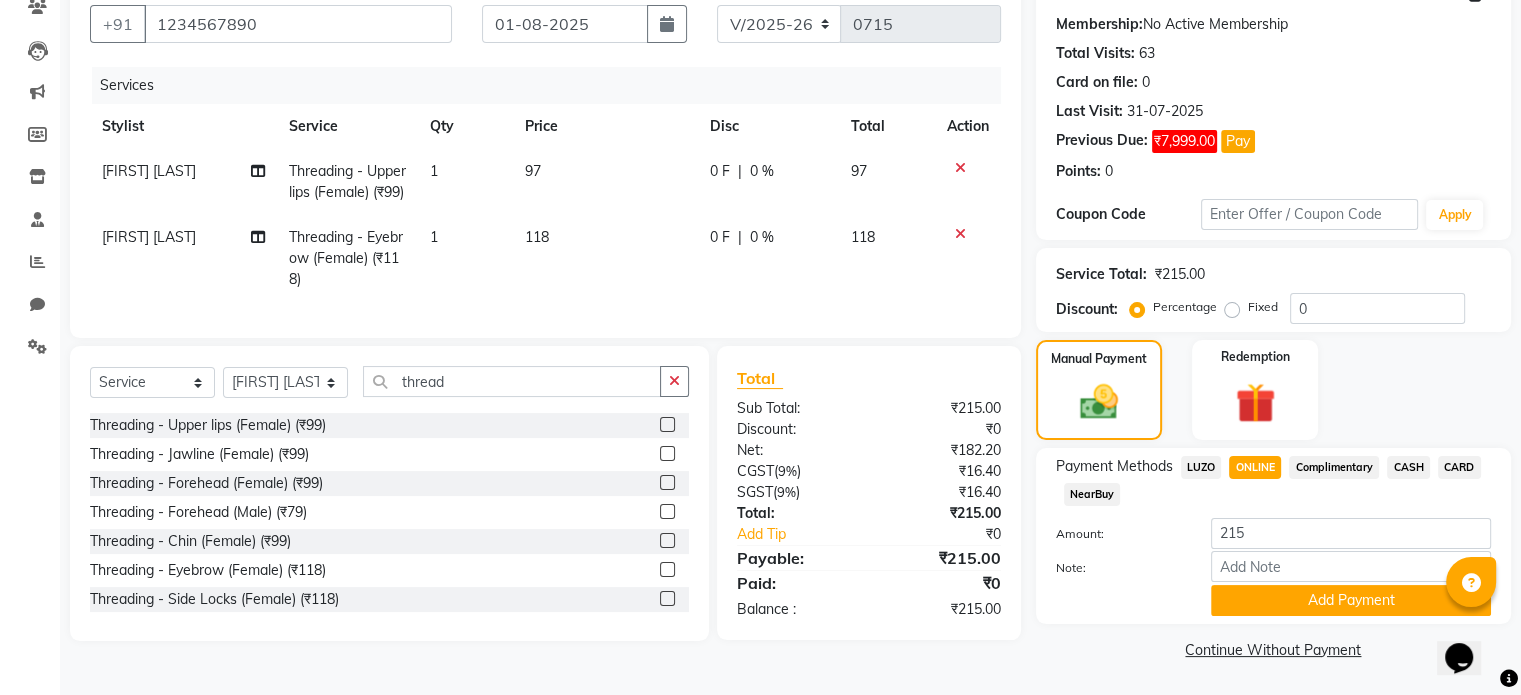 drag, startPoint x: 1530, startPoint y: 419, endPoint x: 25, endPoint y: 31, distance: 1554.2101 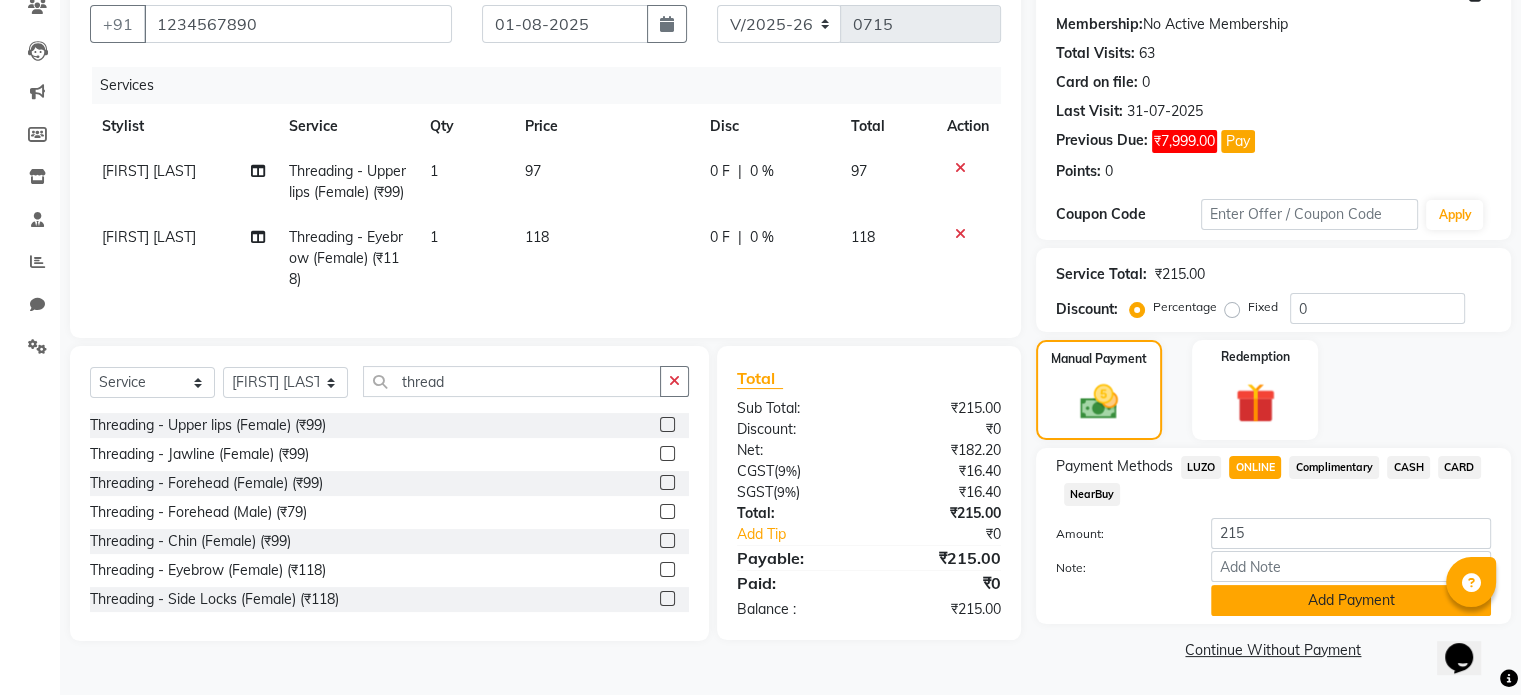 click on "Add Payment" 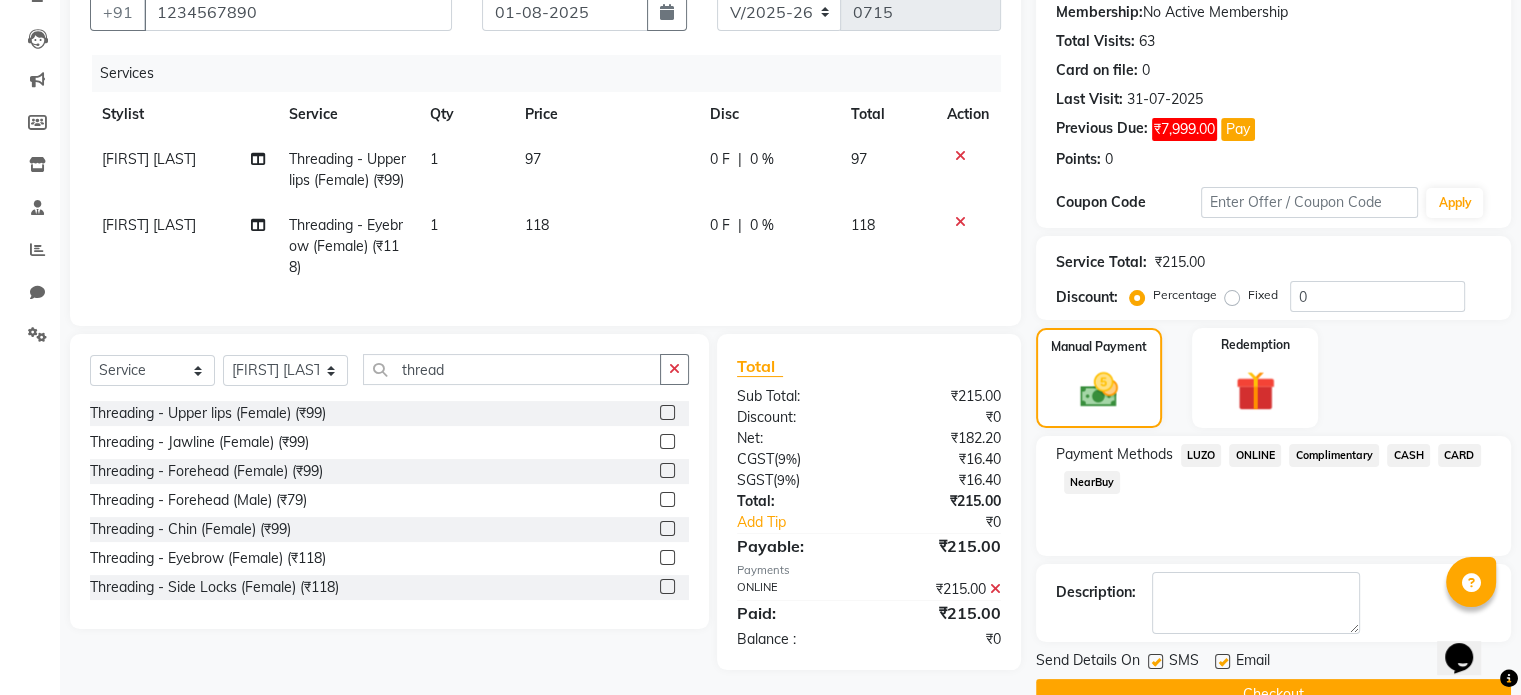 scroll, scrollTop: 236, scrollLeft: 0, axis: vertical 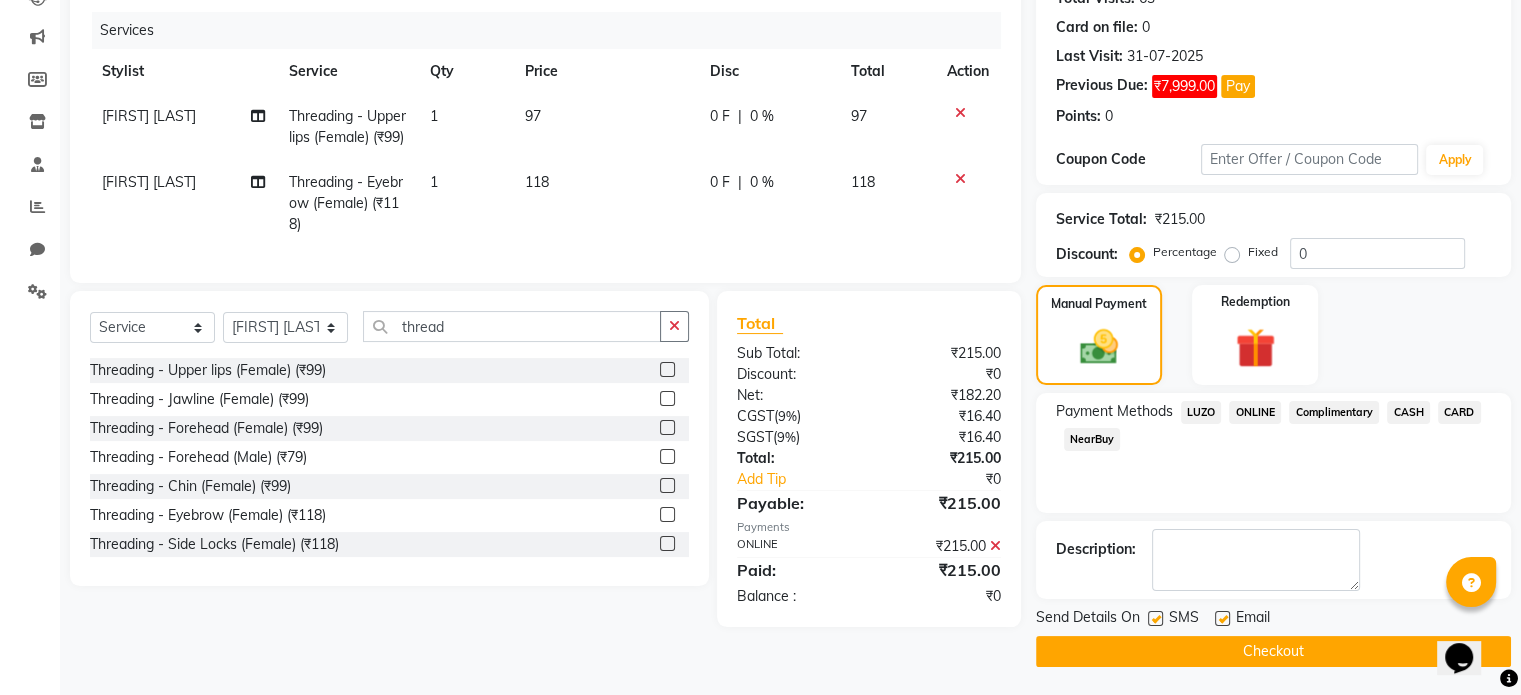click on "Checkout" 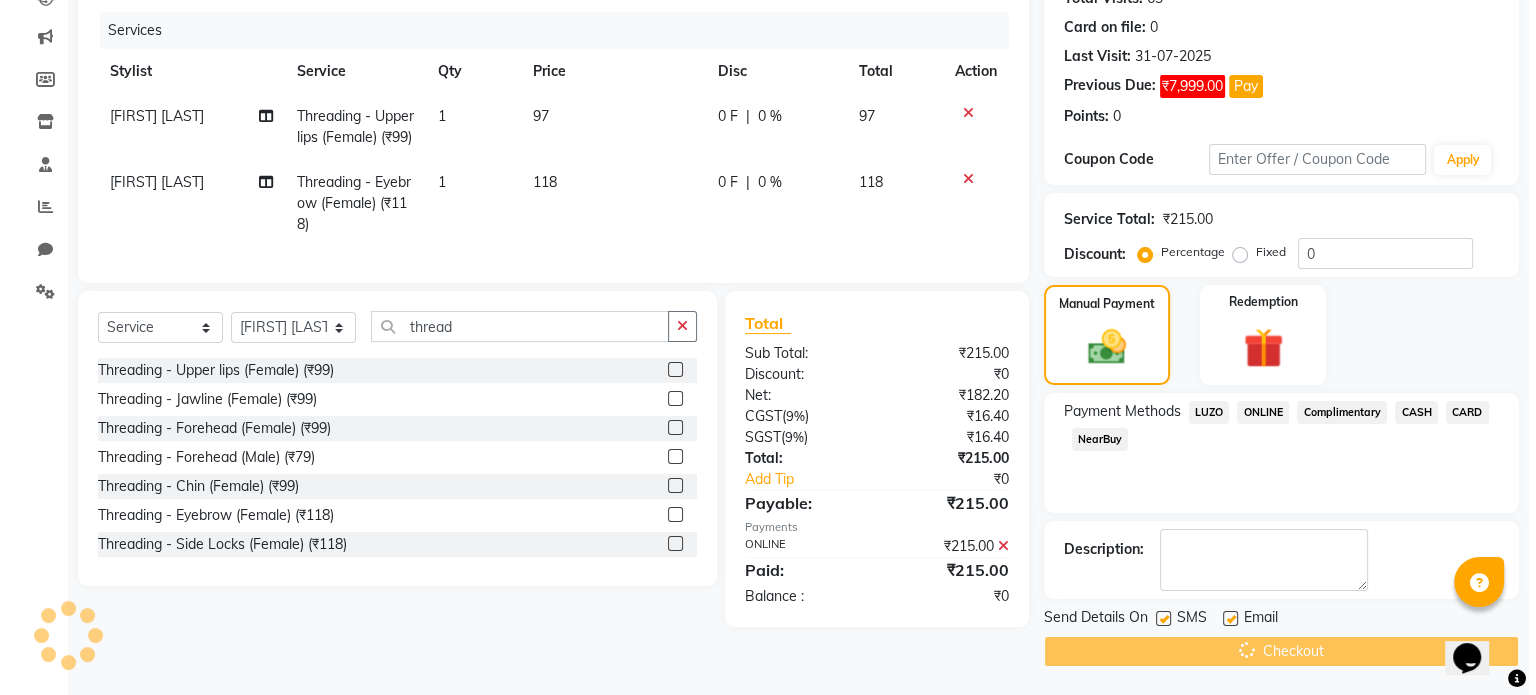scroll, scrollTop: 0, scrollLeft: 0, axis: both 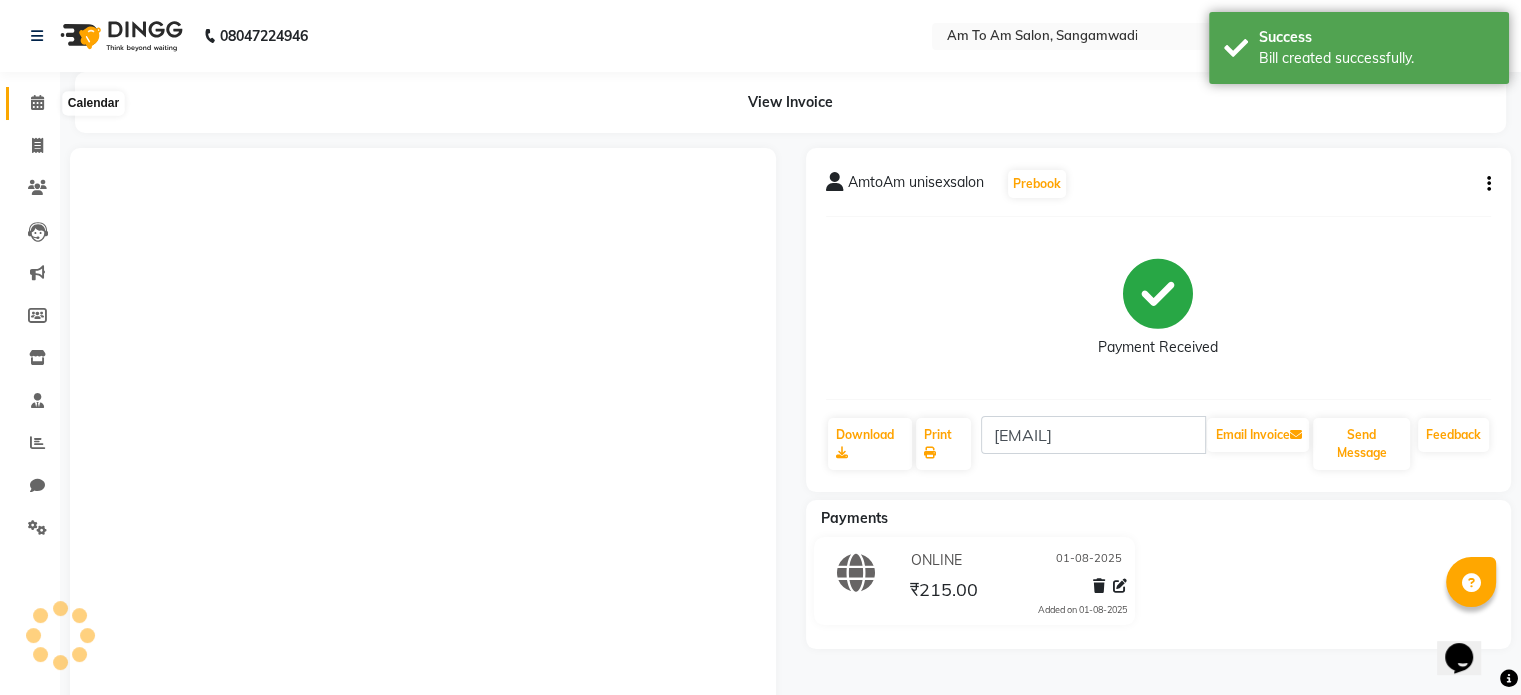 click 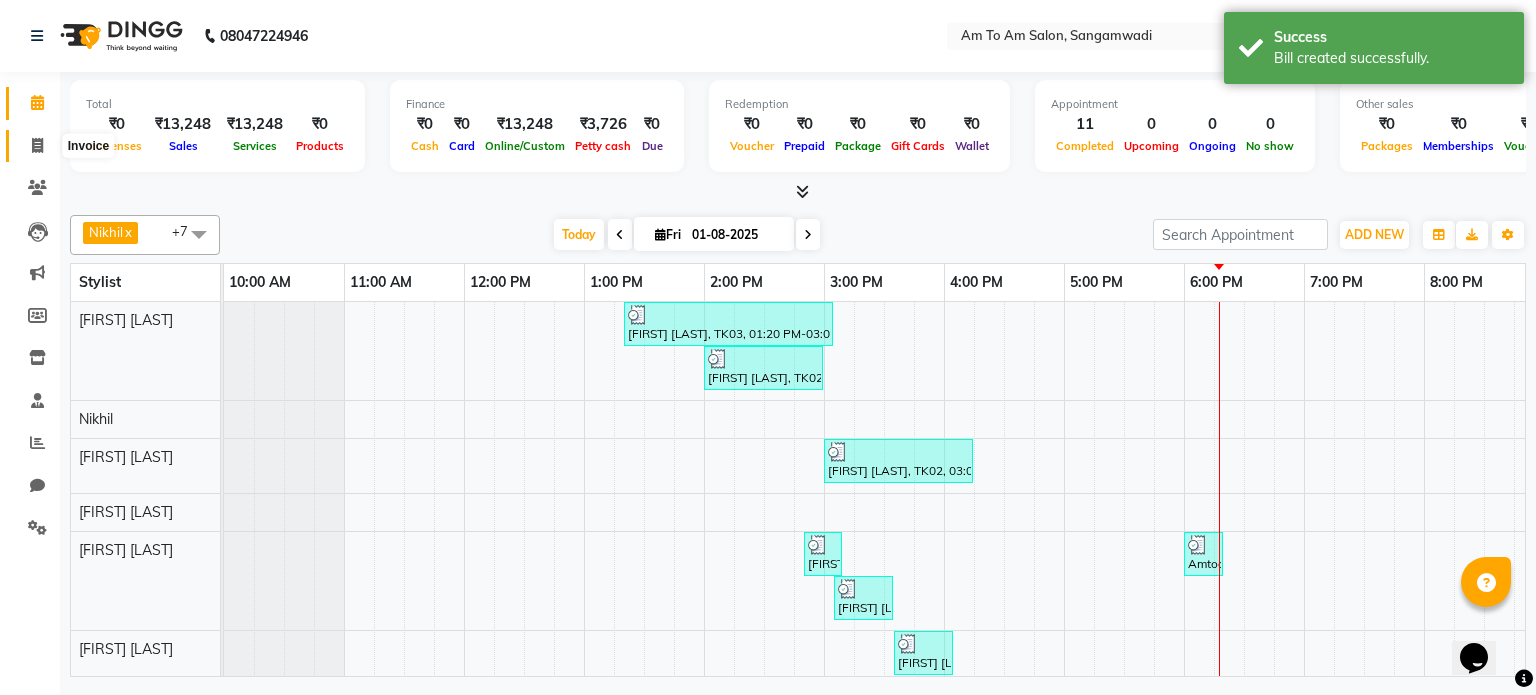 click 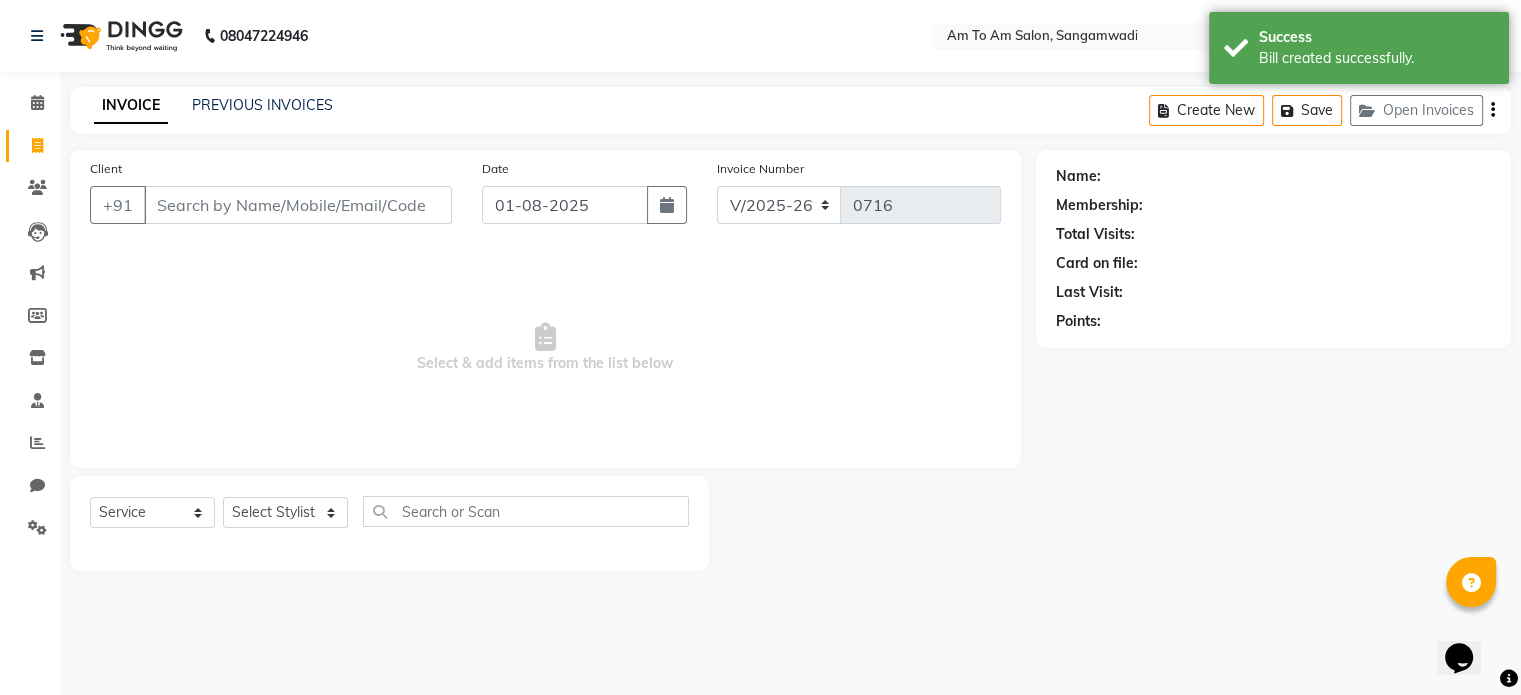 select on "51659" 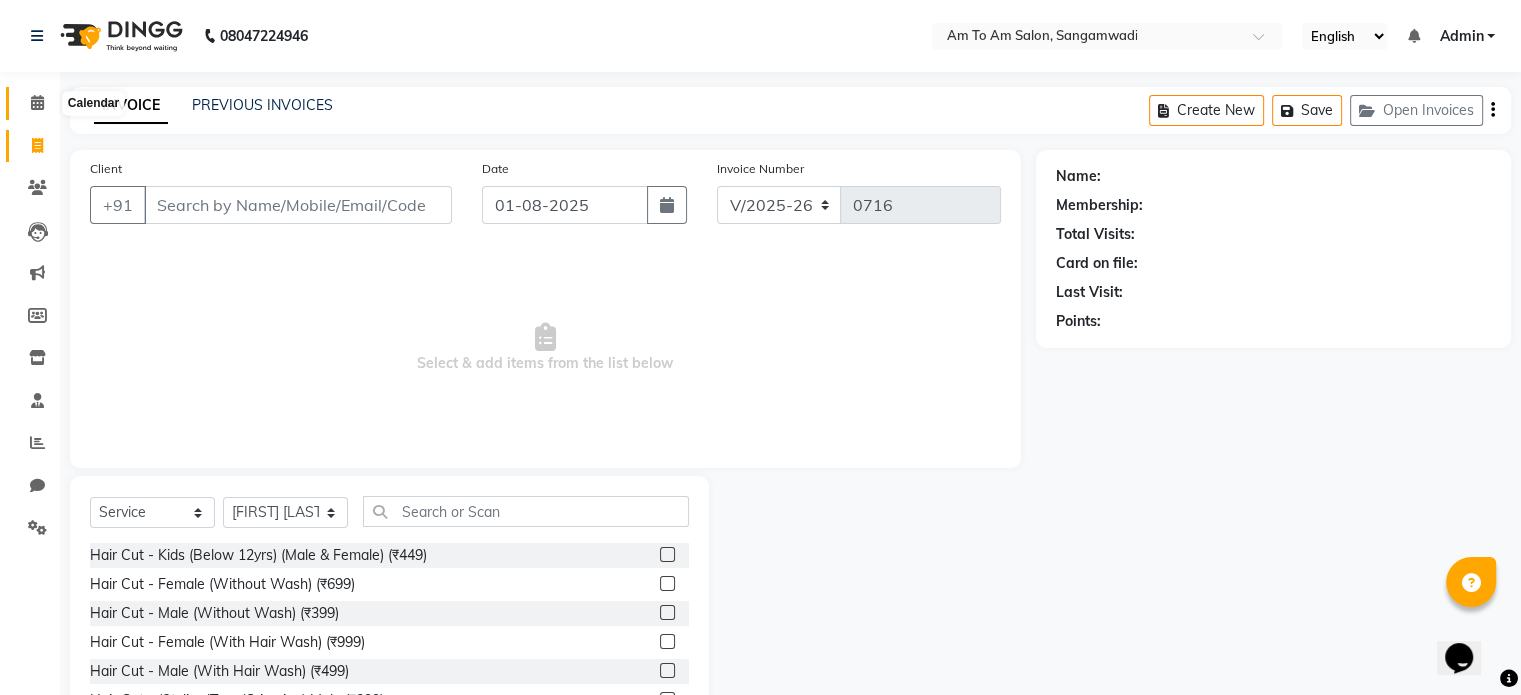 click 